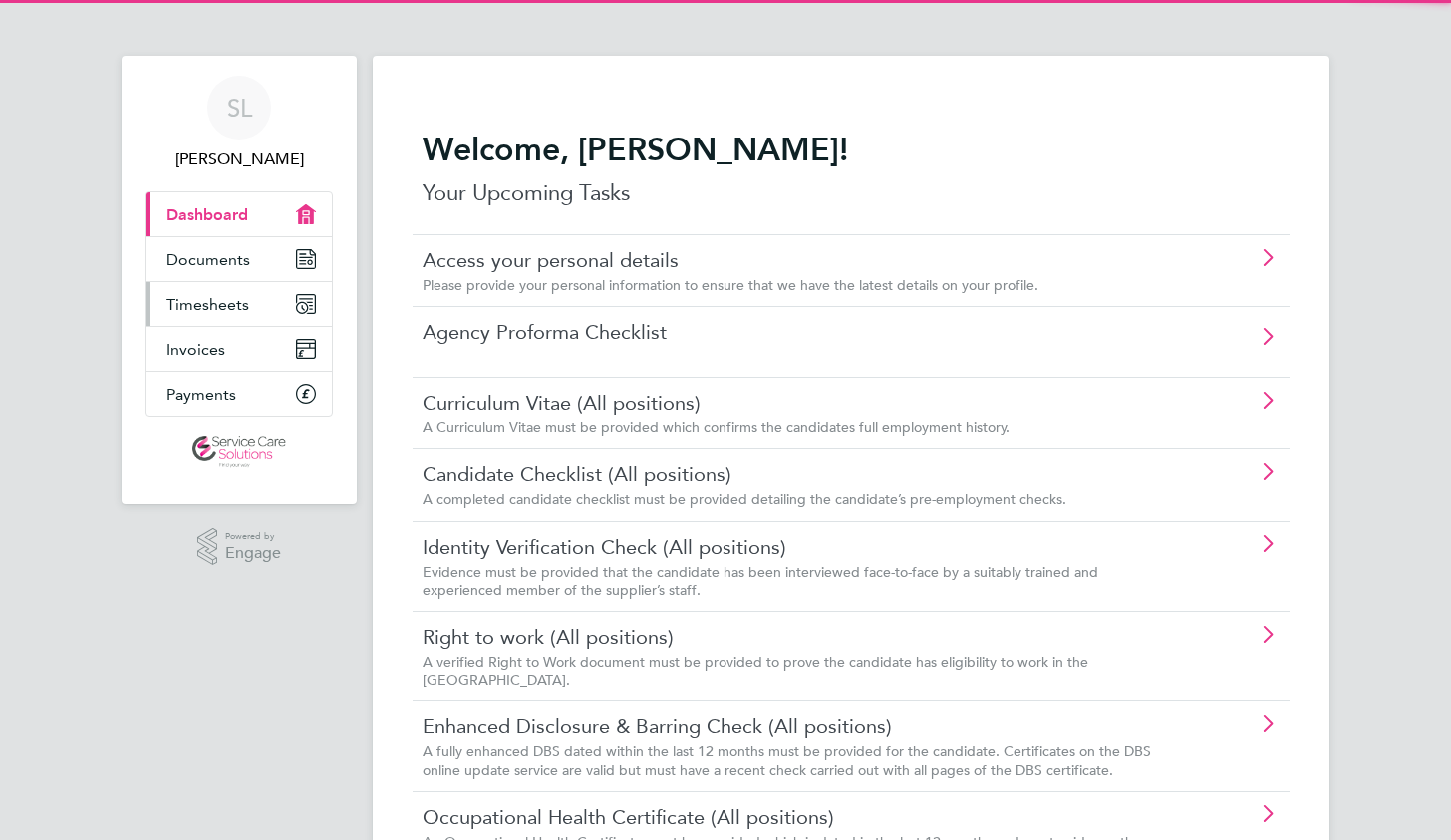 scroll, scrollTop: 0, scrollLeft: 0, axis: both 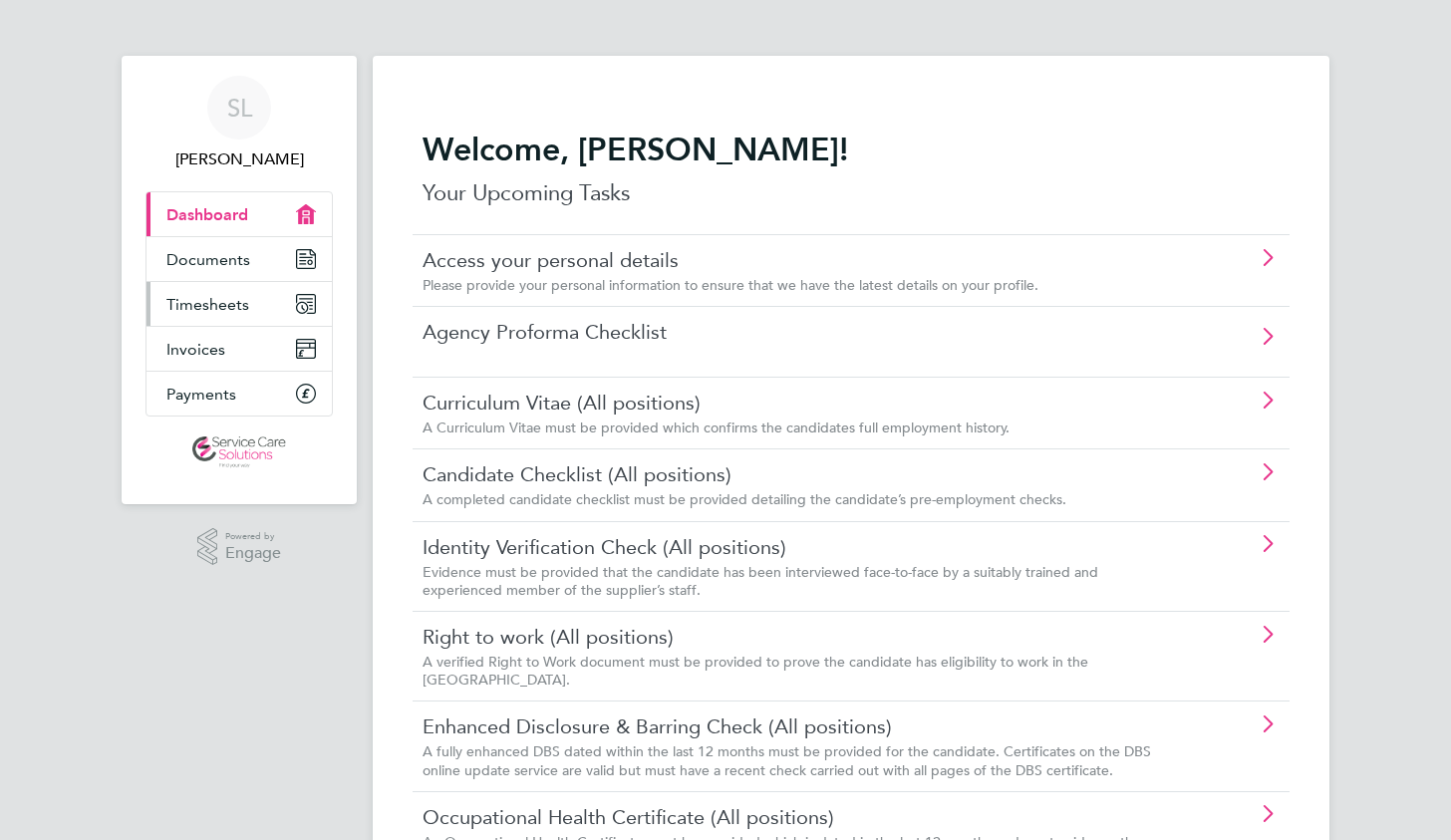 click on "Timesheets" at bounding box center (207, 304) 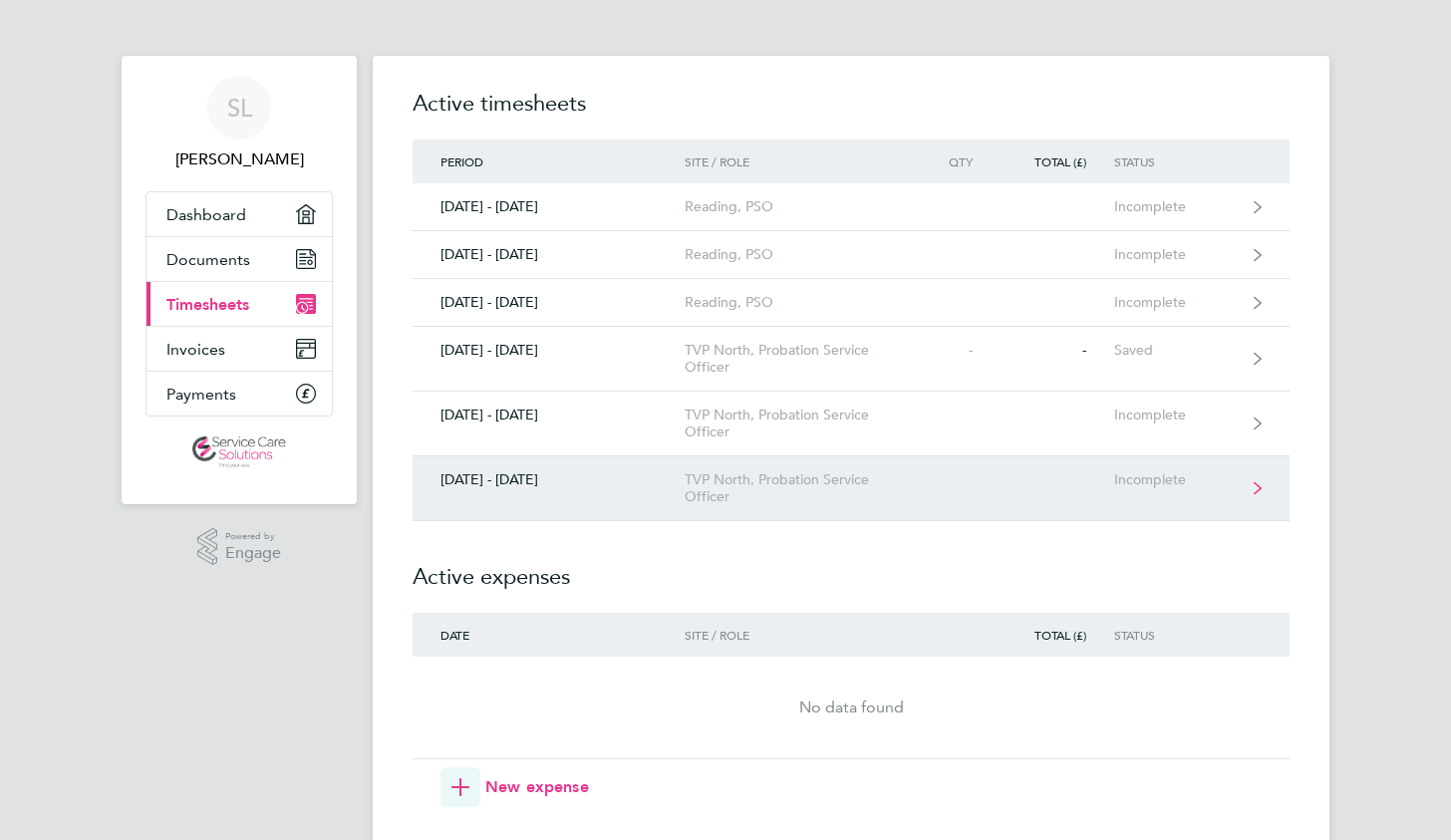 click on "[DATE] - [DATE]  TVP North, Probation Service Officer  Incomplete" 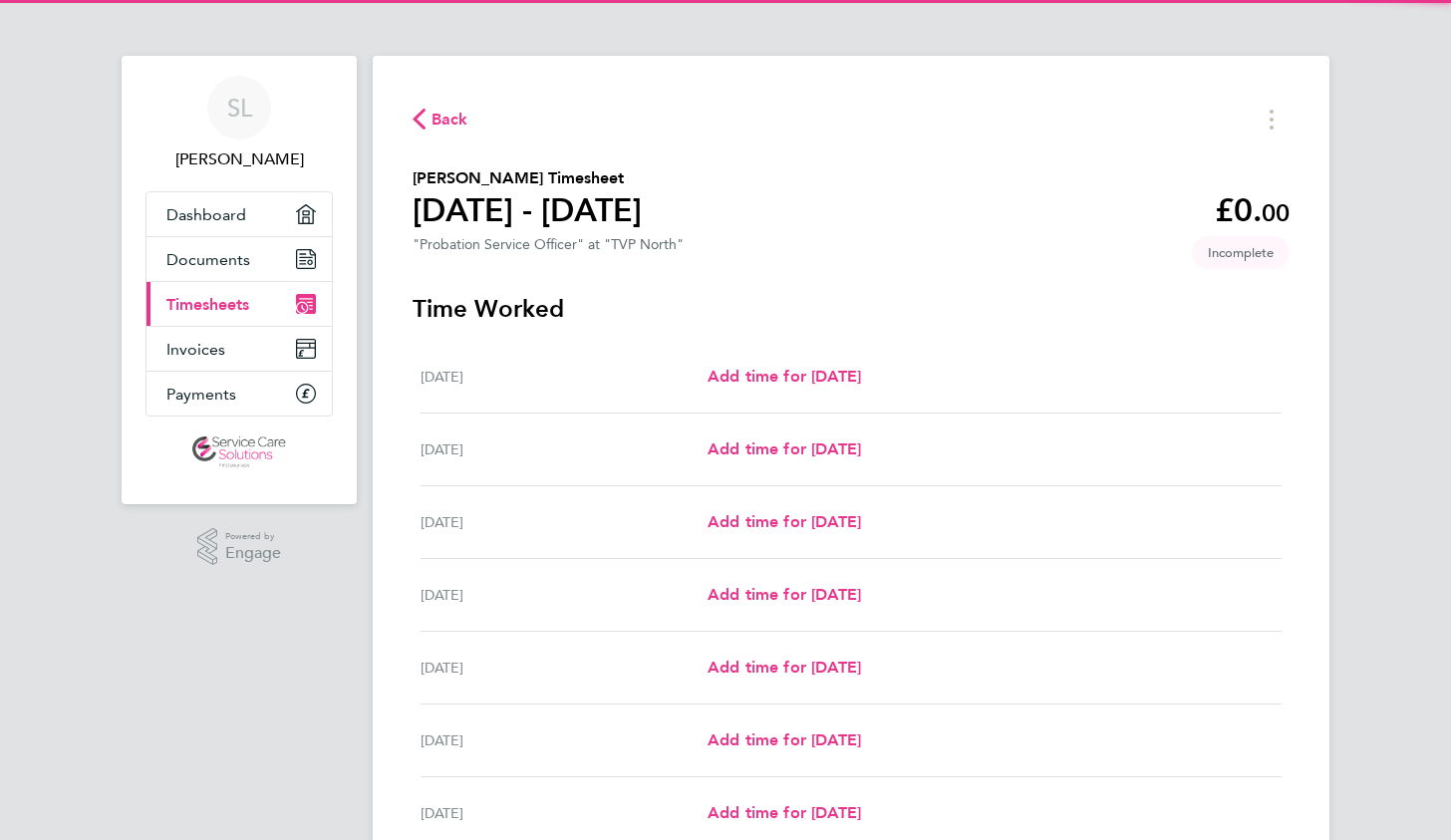 scroll, scrollTop: 164, scrollLeft: 0, axis: vertical 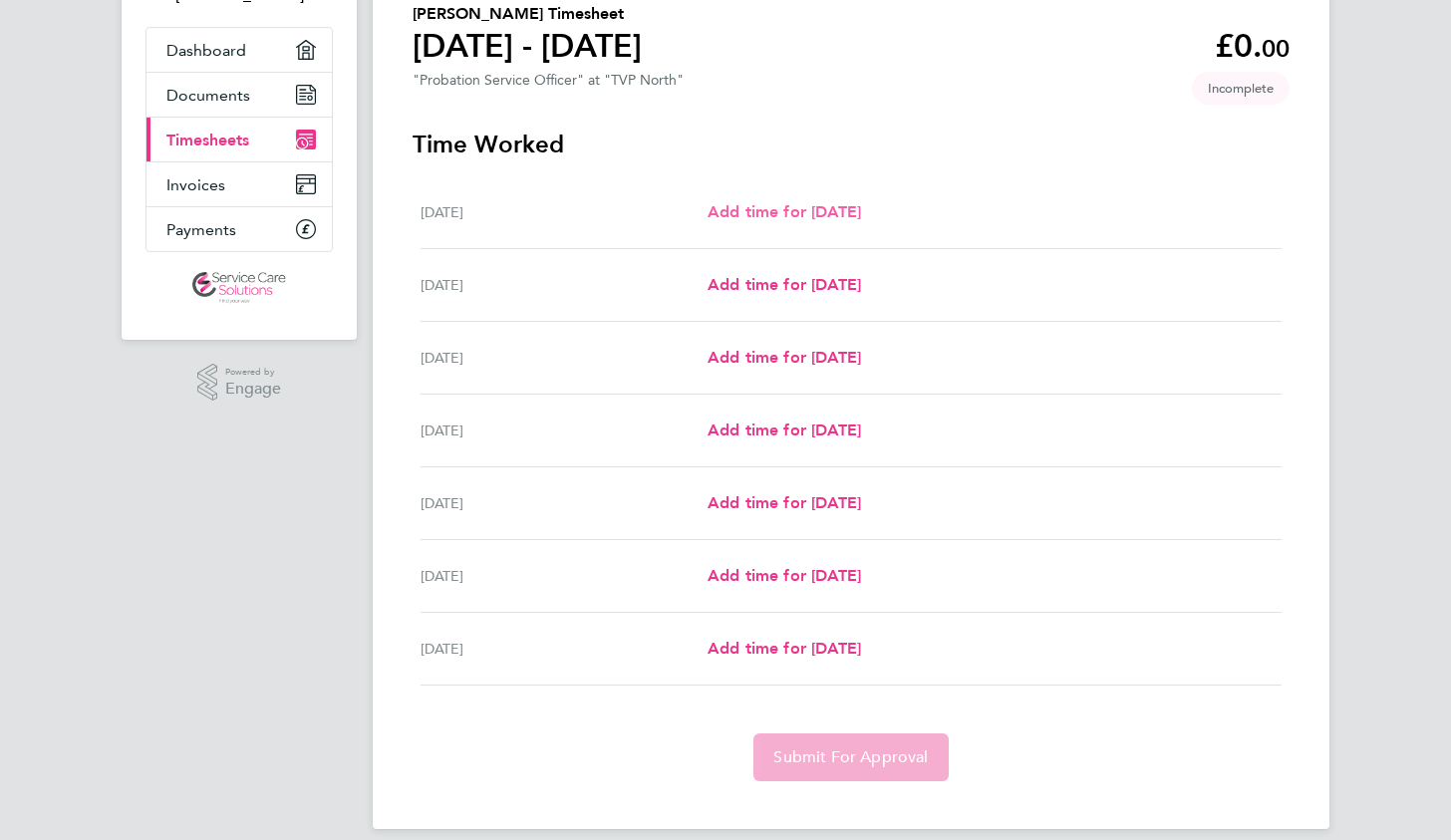 click on "Add time for [DATE]" at bounding box center (784, 211) 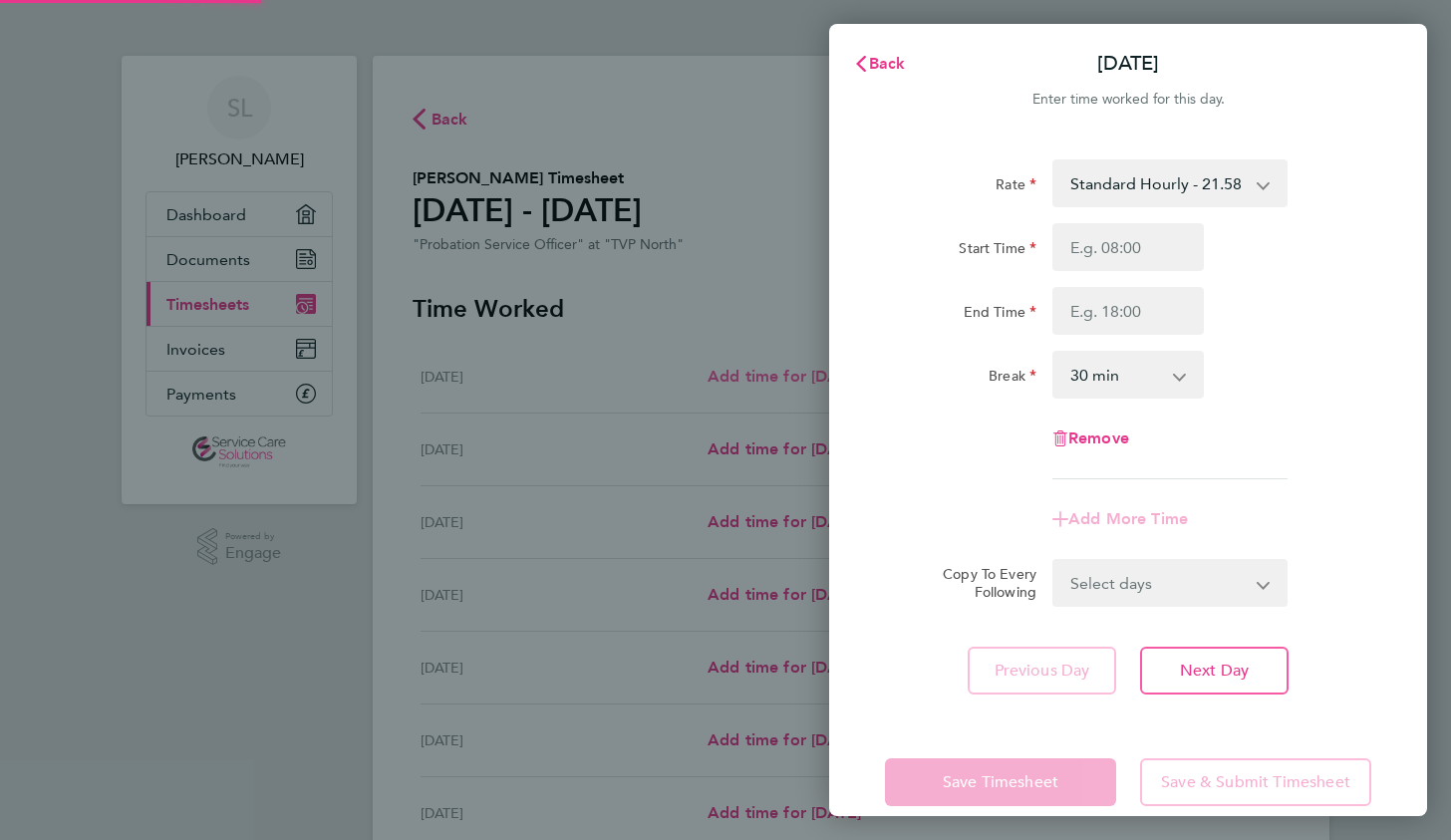 scroll, scrollTop: 0, scrollLeft: 0, axis: both 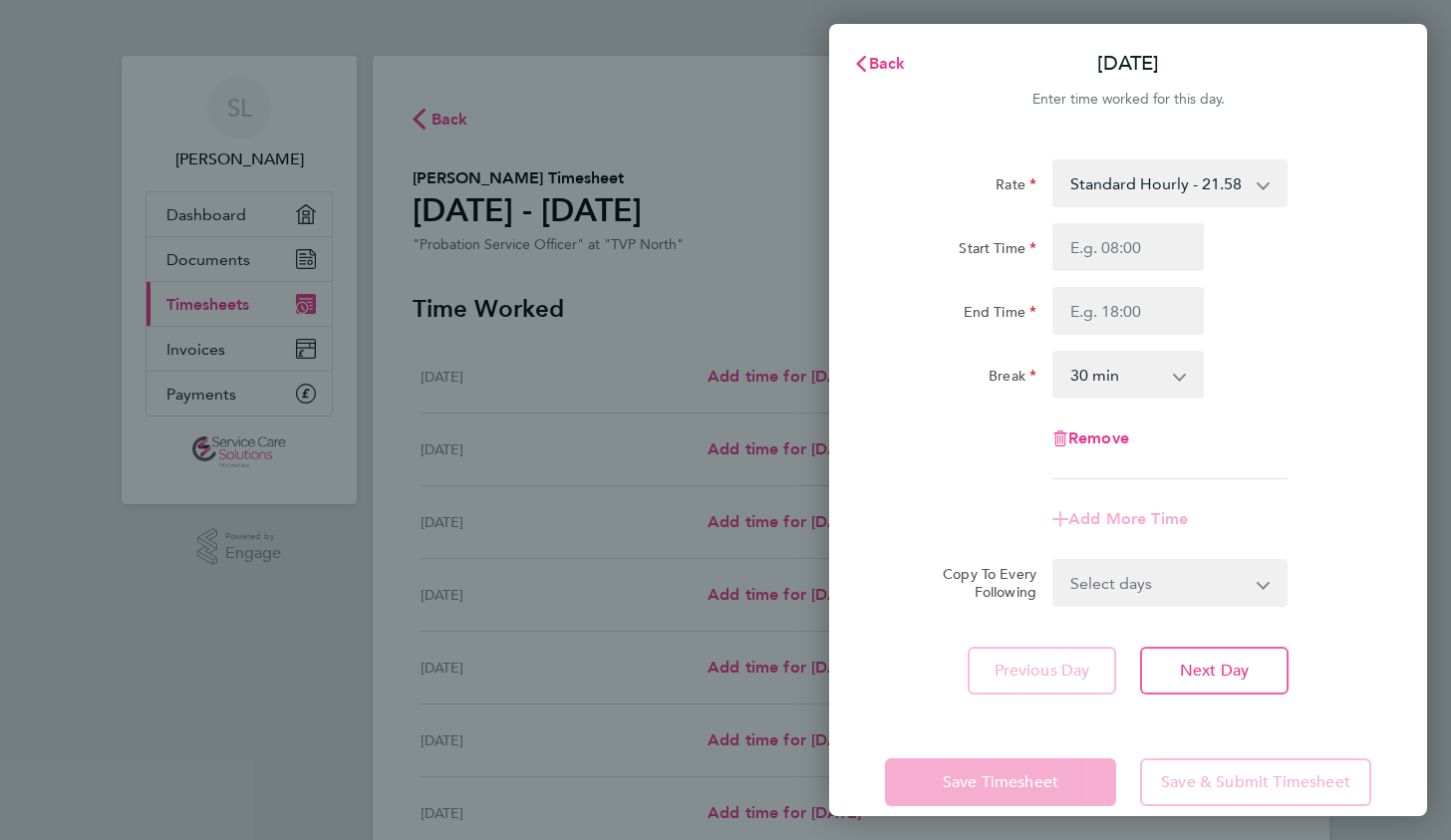 click on "Start Time End Time" 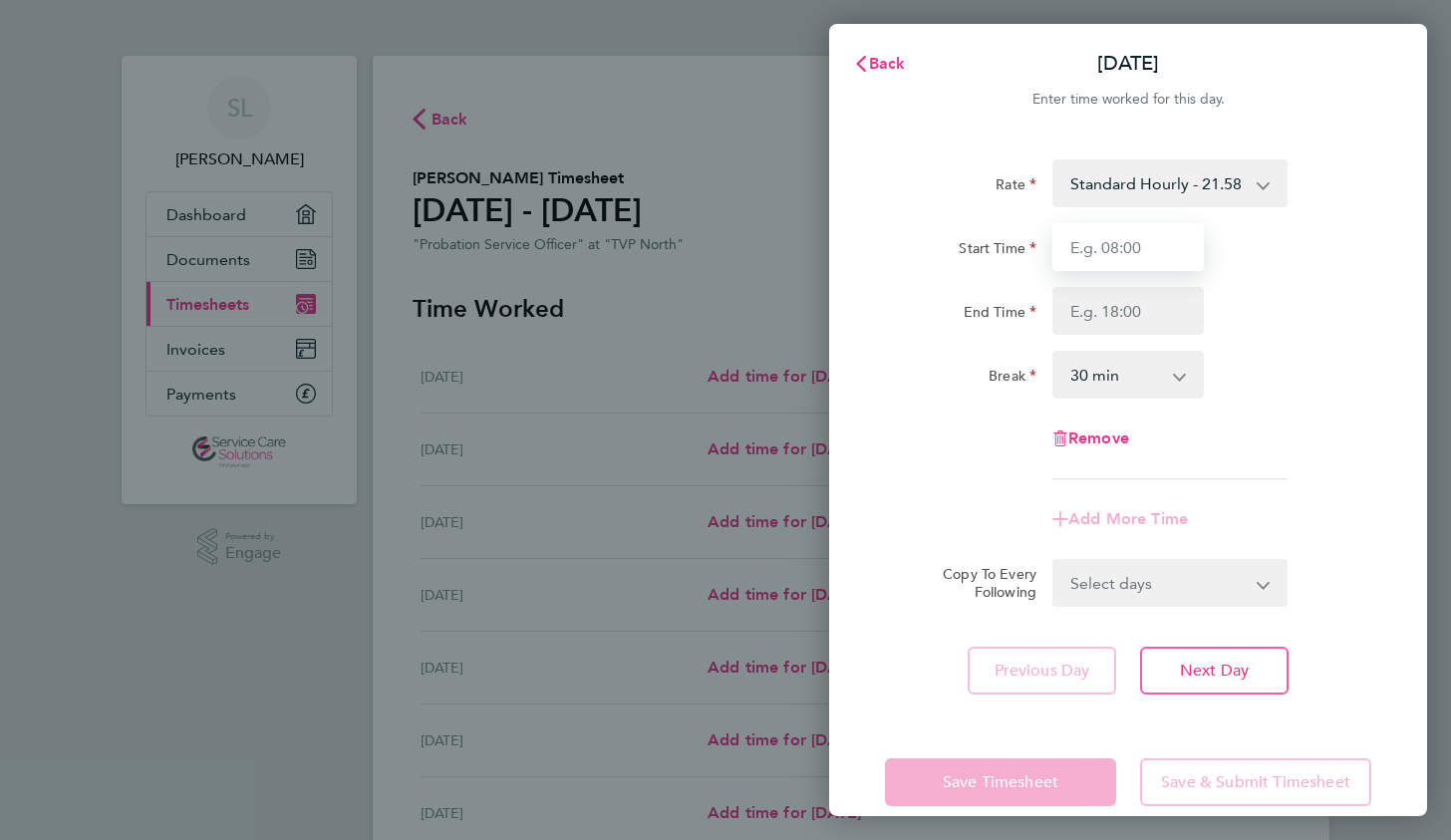 click on "Start Time" at bounding box center [1128, 247] 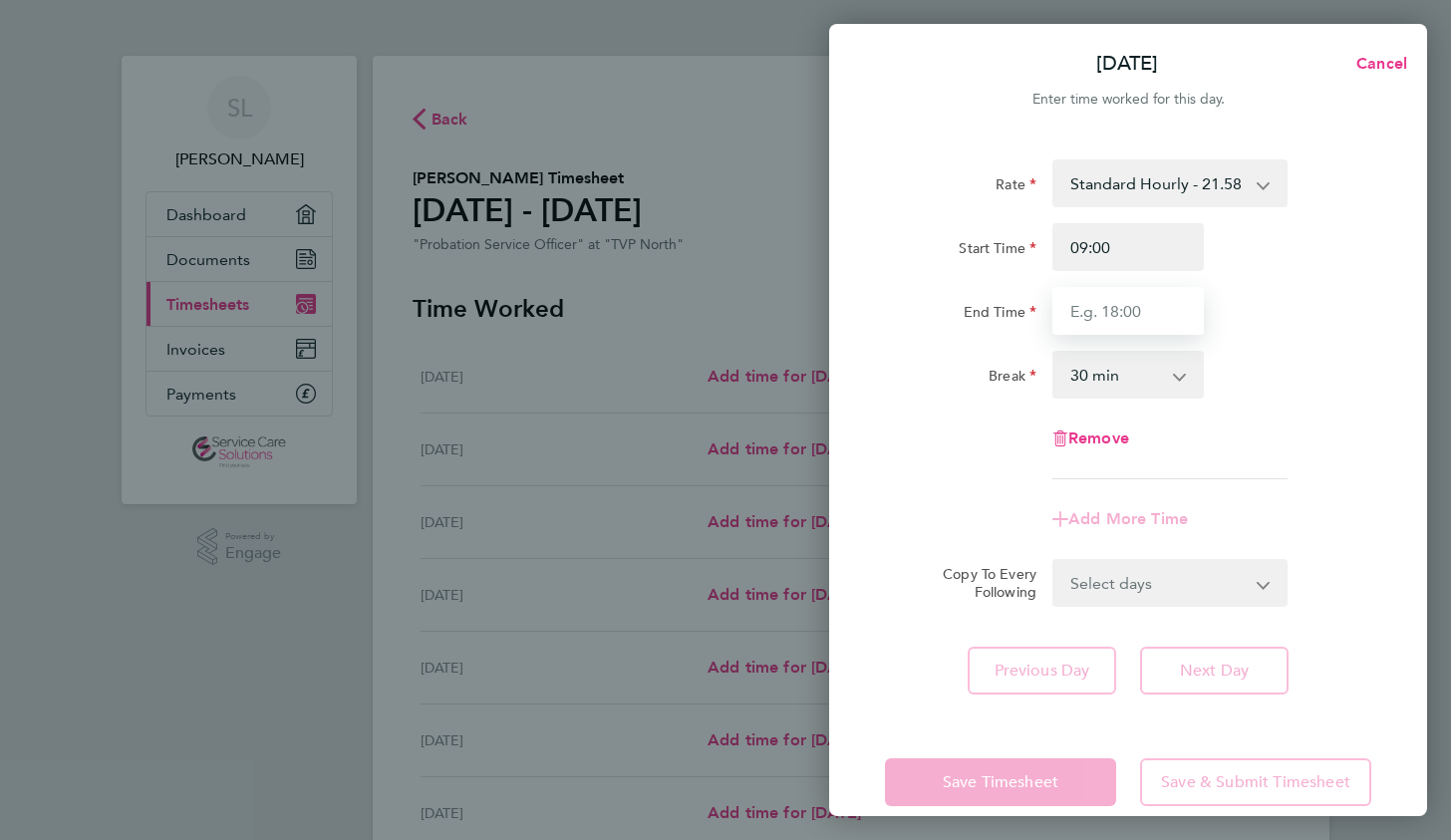 click on "End Time" at bounding box center (1128, 311) 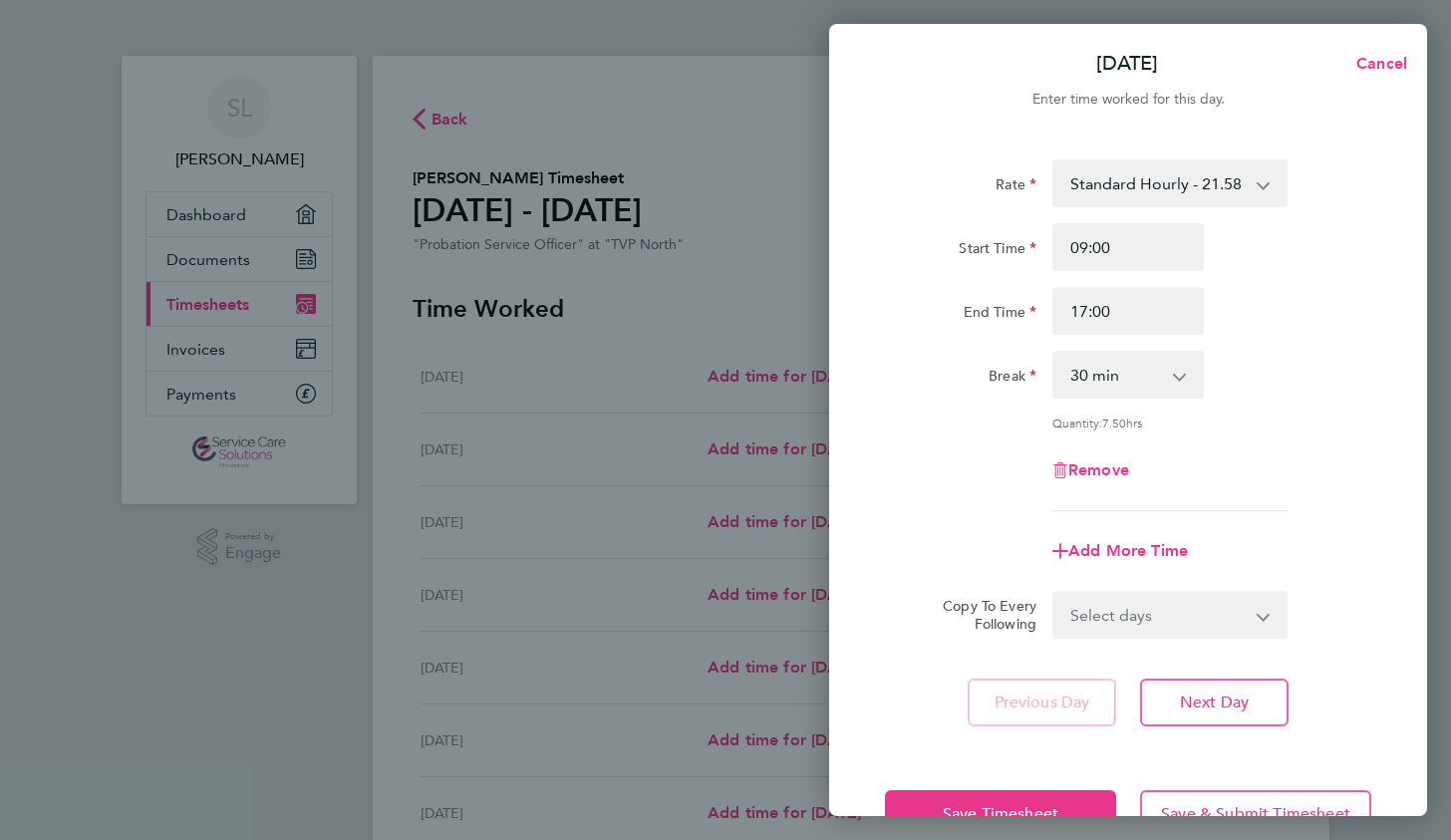 click on "Rate  Standard Hourly - 21.58
Start Time 09:00 End Time 17:00 Break  0 min   15 min   30 min   45 min   60 min   75 min   90 min
Quantity:  7.50  hrs
Remove
Add More Time" 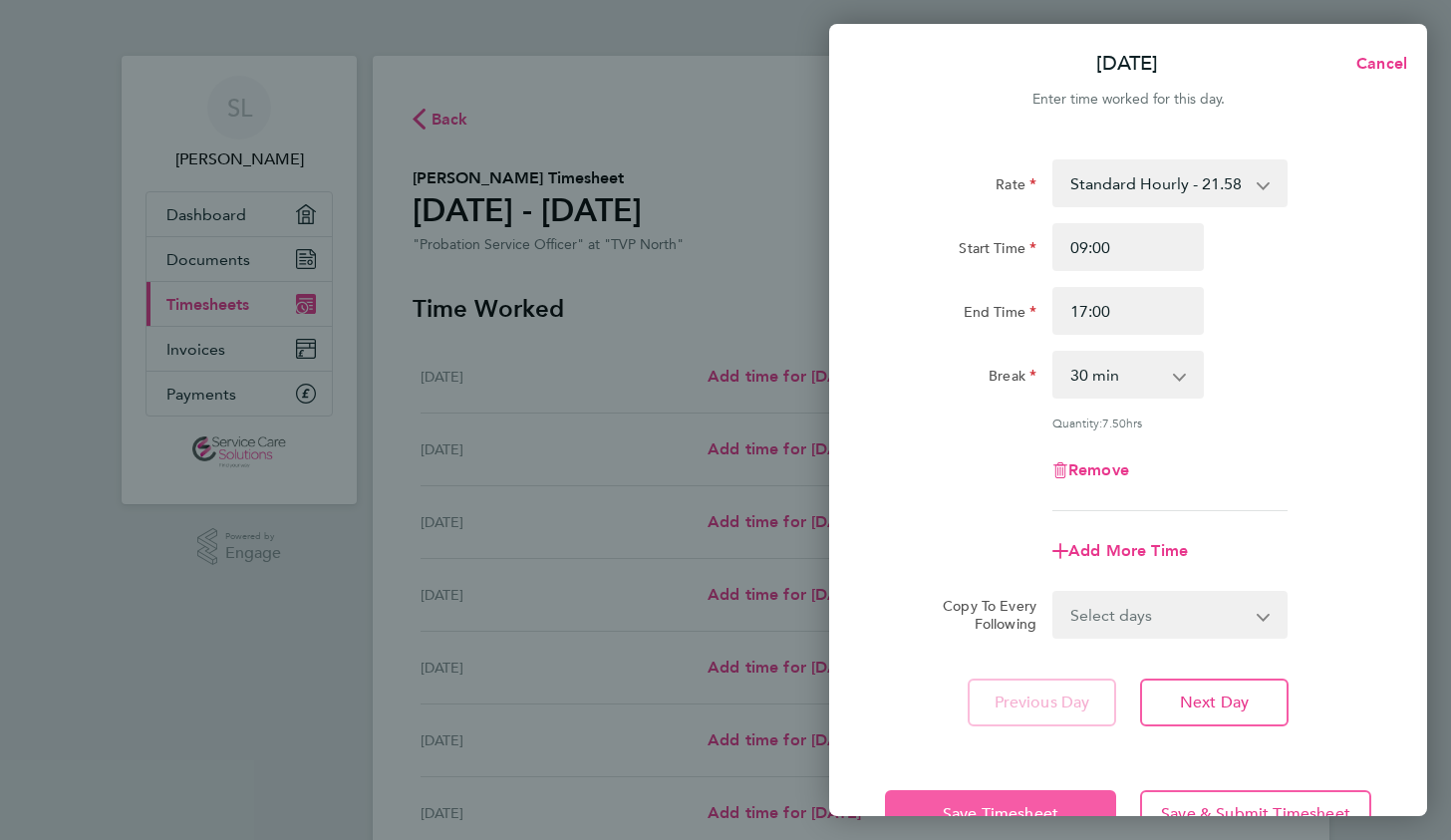 click on "Save Timesheet" 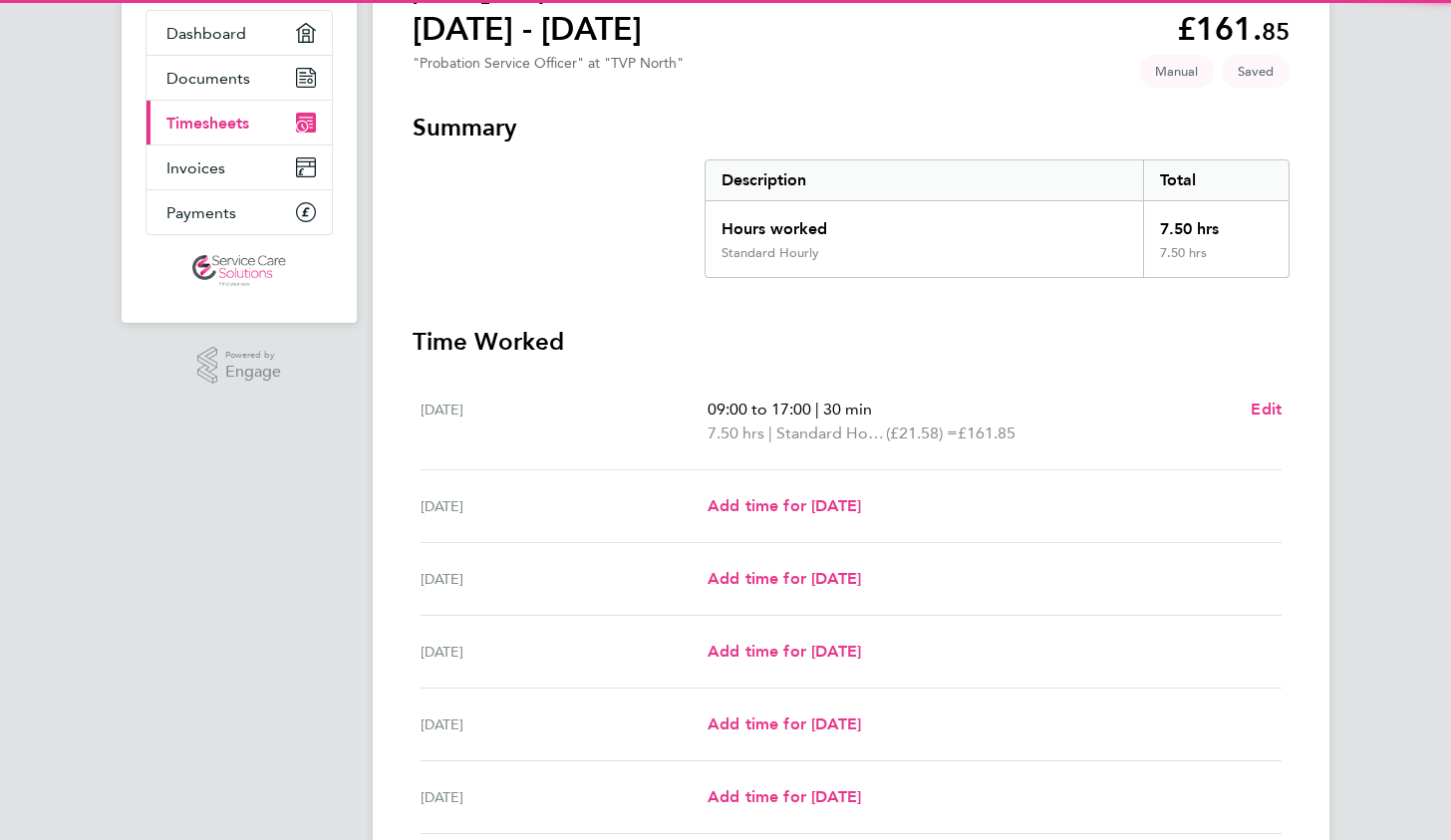 scroll, scrollTop: 420, scrollLeft: 0, axis: vertical 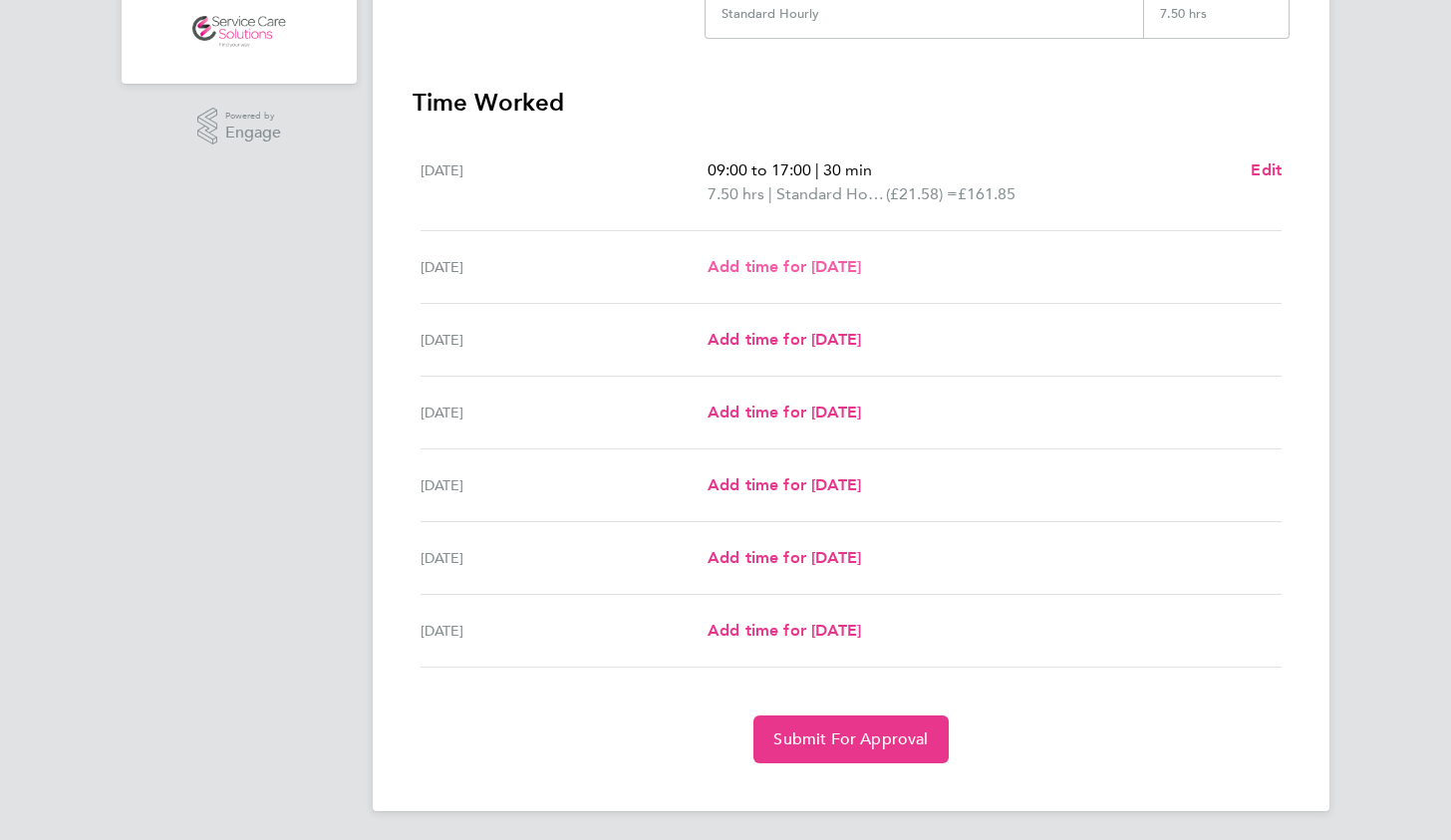 click on "Add time for [DATE]" at bounding box center [784, 266] 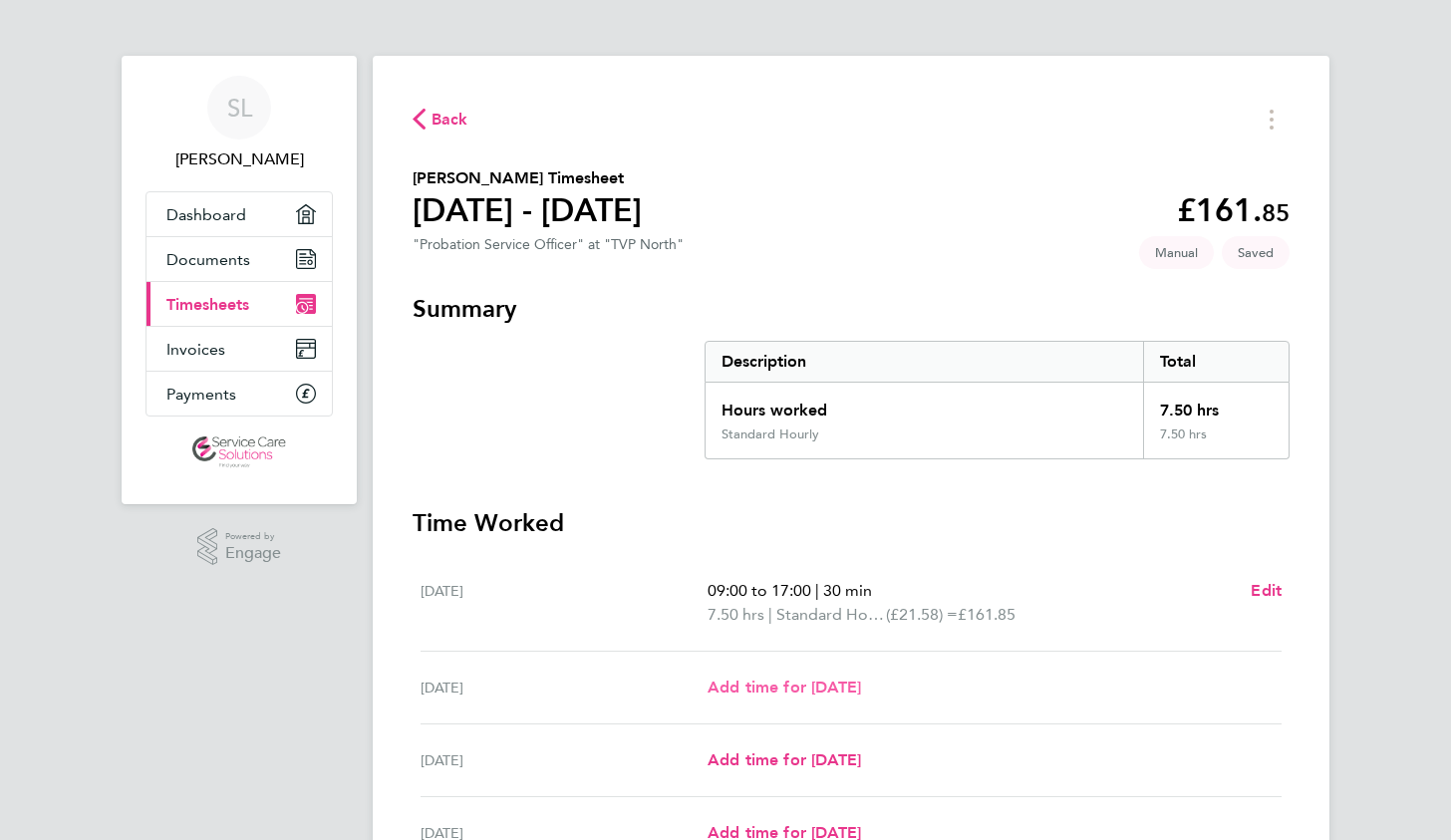 select on "30" 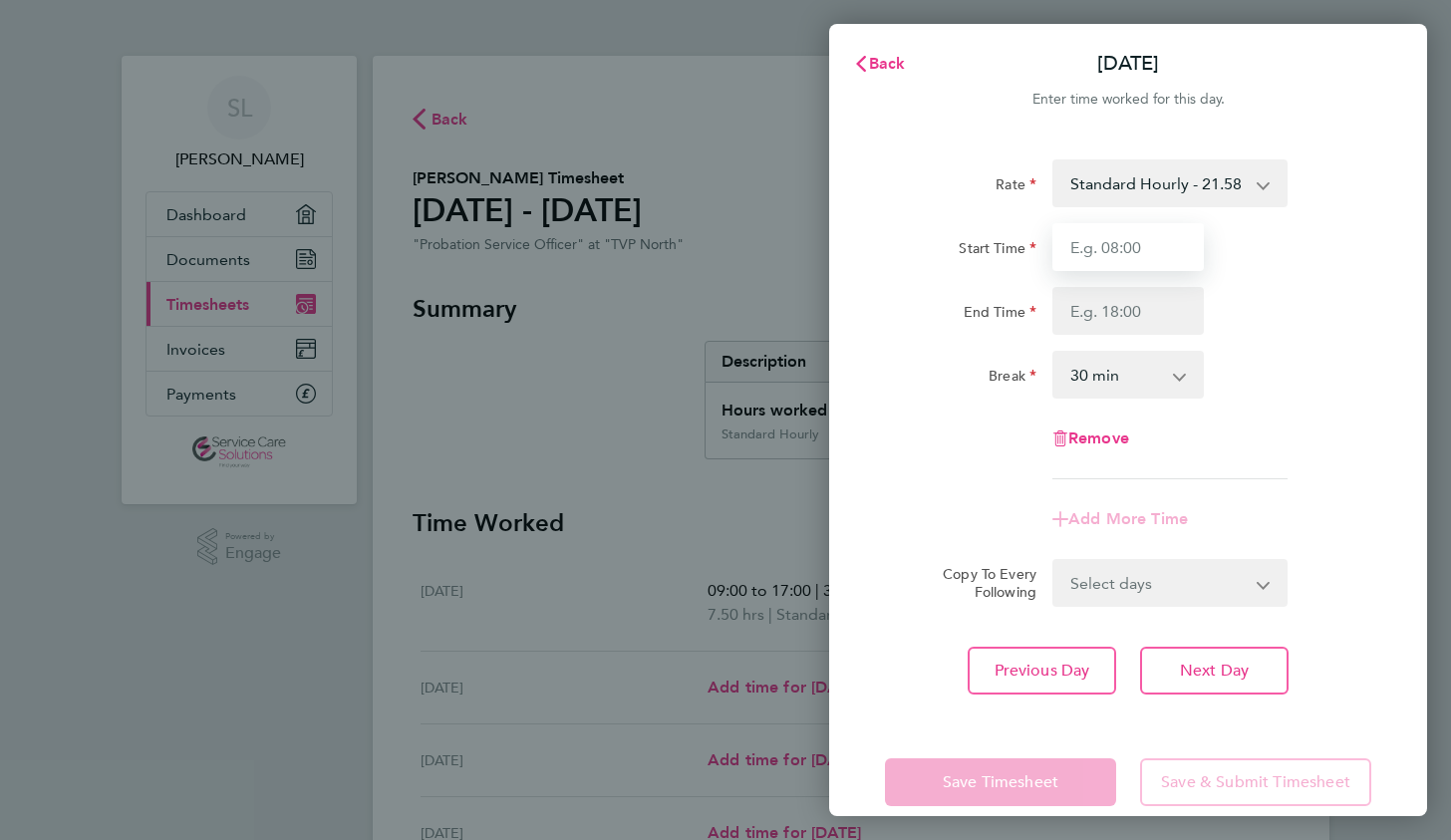 click on "Start Time" at bounding box center (1128, 247) 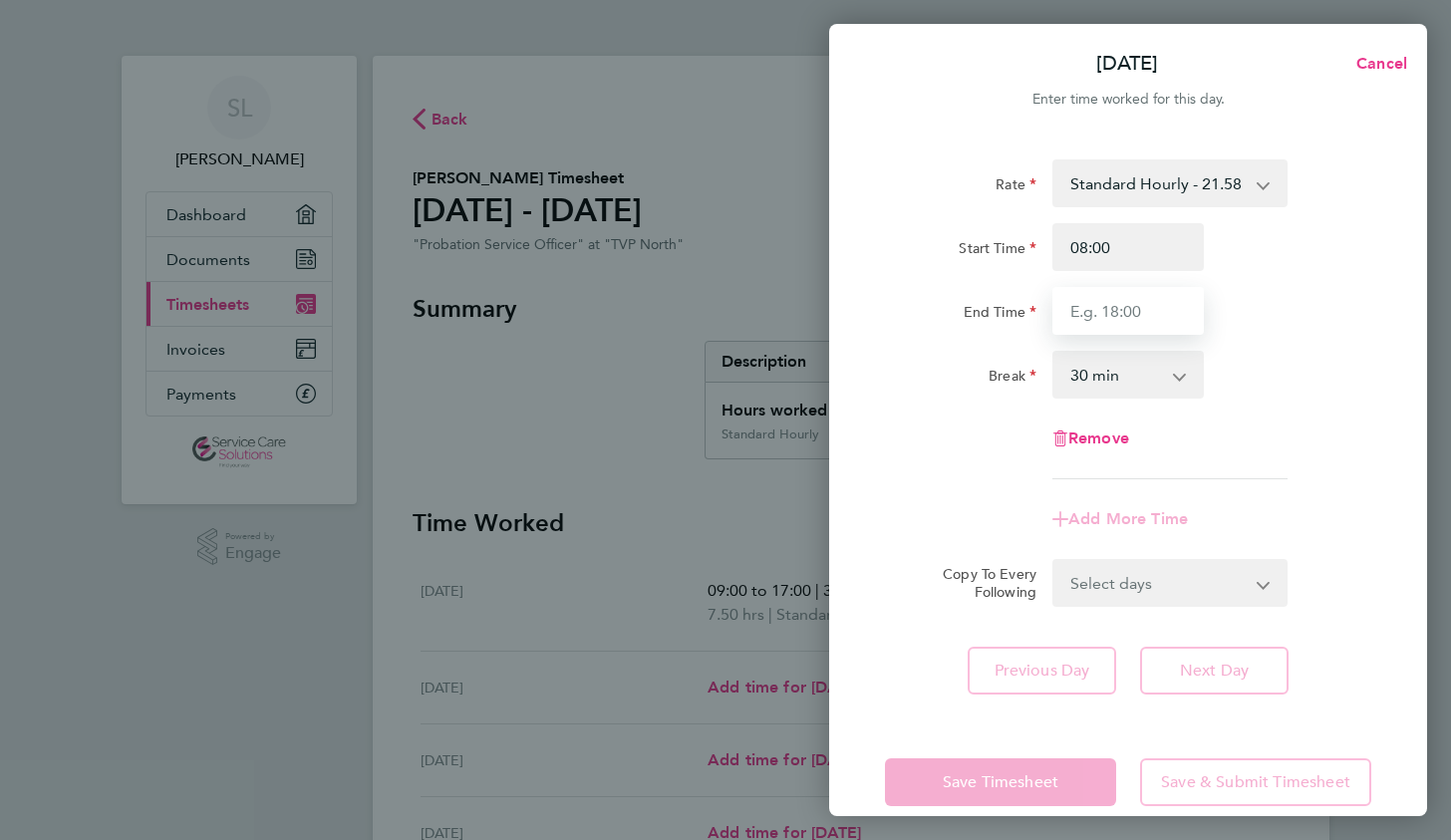 click on "End Time" at bounding box center (1128, 311) 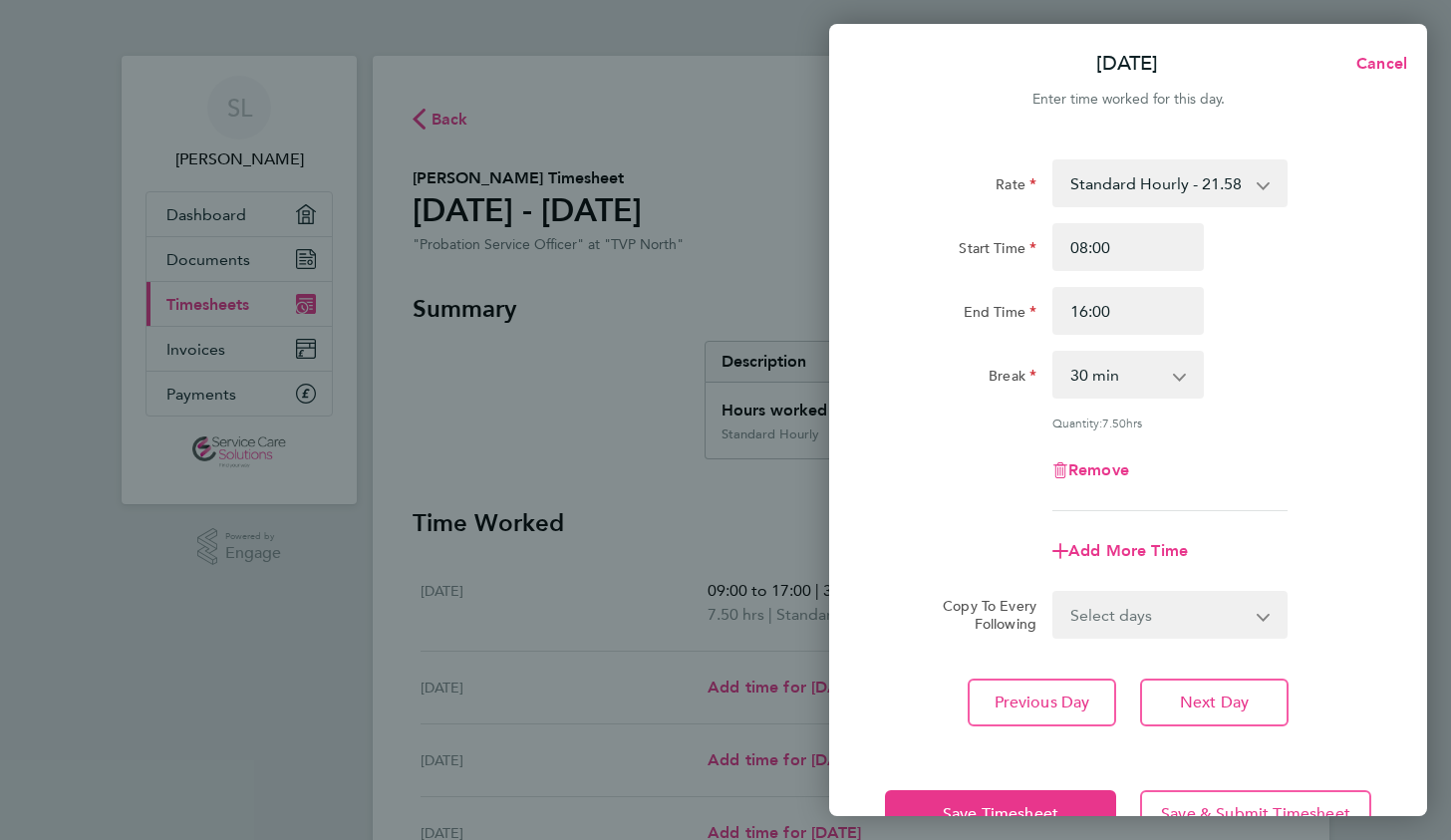 click on "Rate  Standard Hourly - 21.58
Start Time 08:00 End Time 16:00 Break  0 min   15 min   30 min   45 min   60 min   75 min   90 min
Quantity:  7.50  hrs
Remove
Add More Time  Copy To Every Following  Select days   Day   Weekday (Mon-Fri)   Weekend (Sat-Sun)   [DATE]   [DATE]   [DATE]   [DATE]   [DATE]
Previous Day   Next Day" 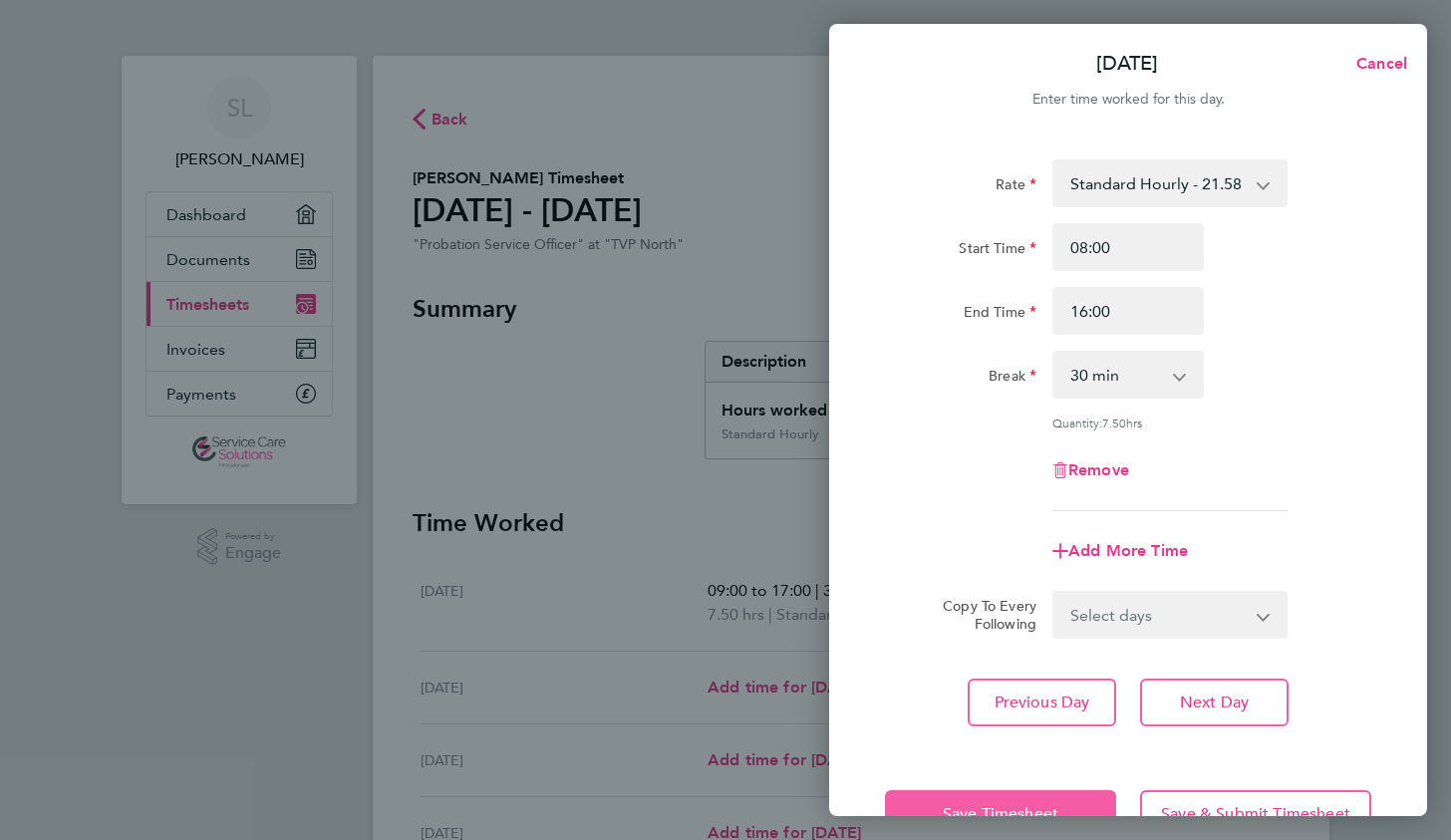 click on "Save Timesheet" 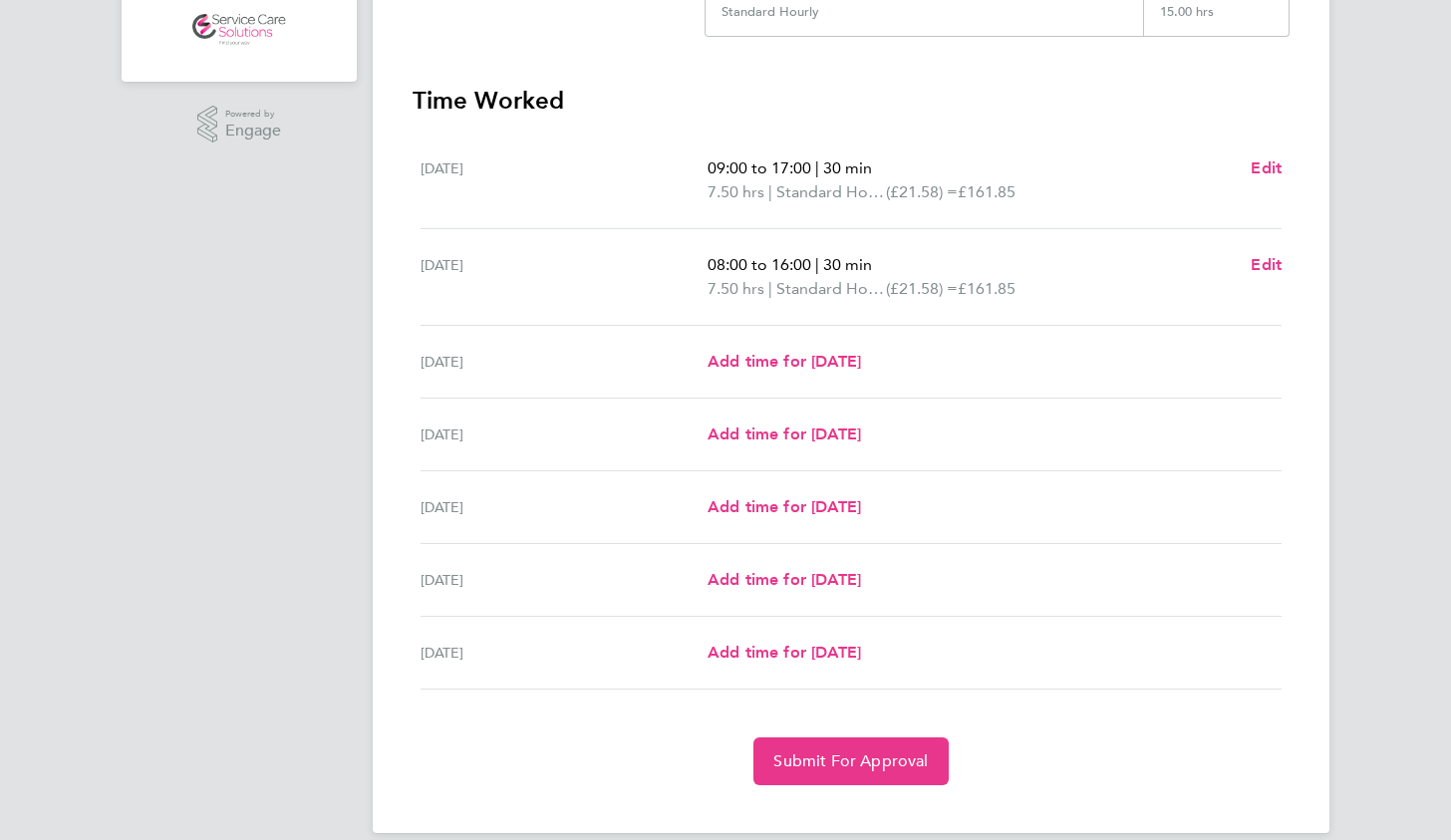 scroll, scrollTop: 423, scrollLeft: 0, axis: vertical 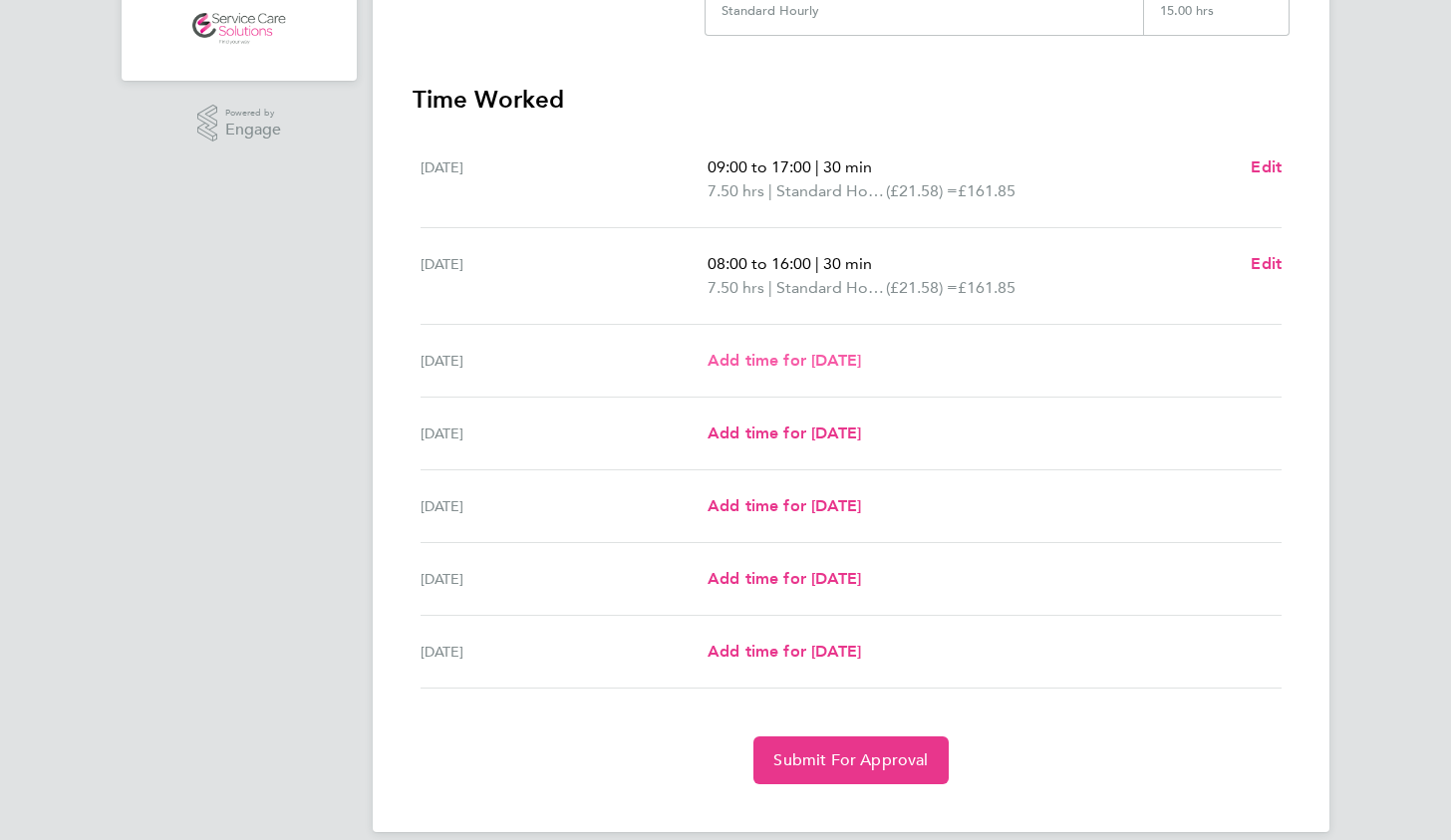 click on "Add time for [DATE]" at bounding box center [784, 360] 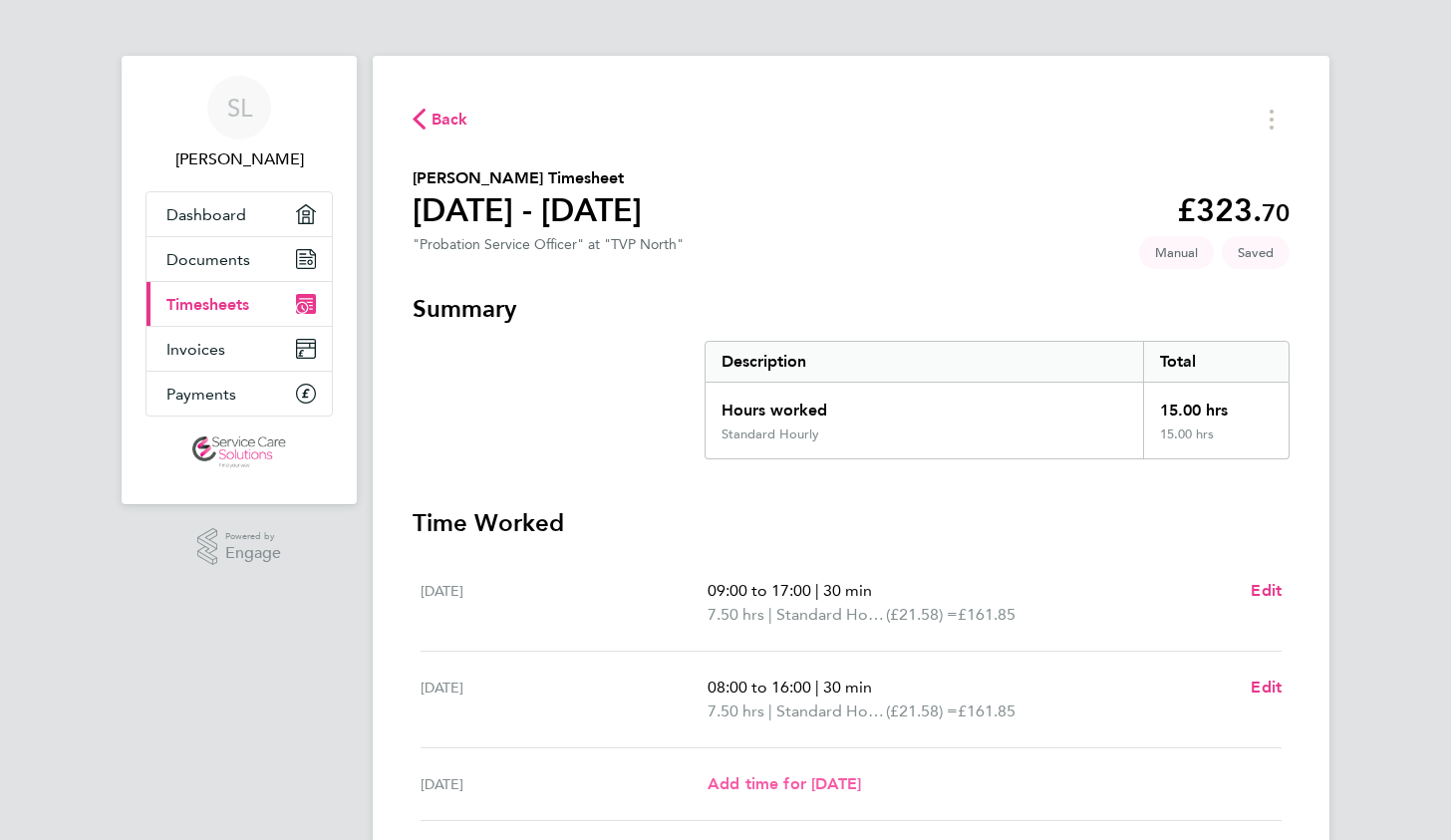 select on "30" 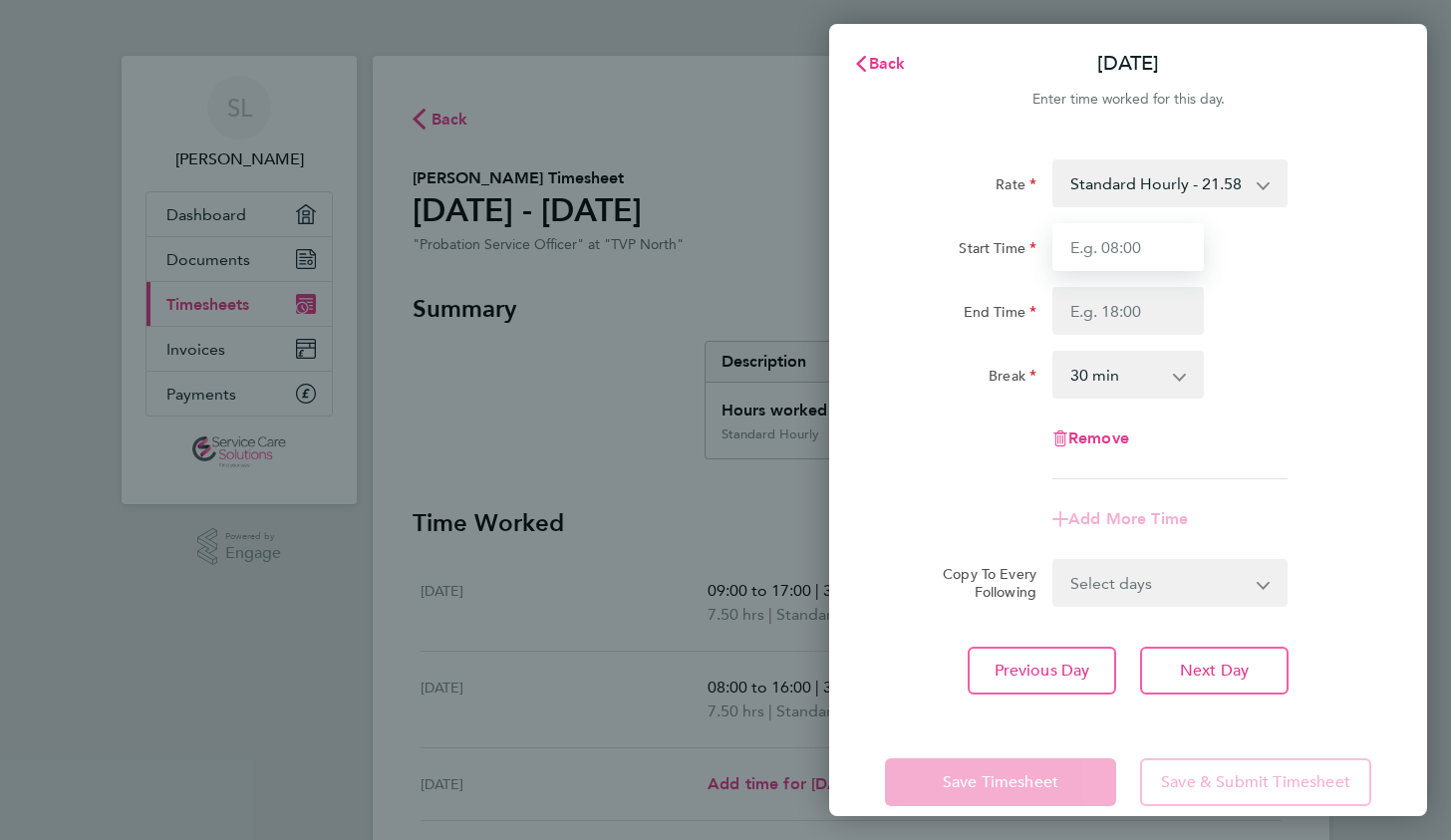 click on "Start Time" at bounding box center [1128, 247] 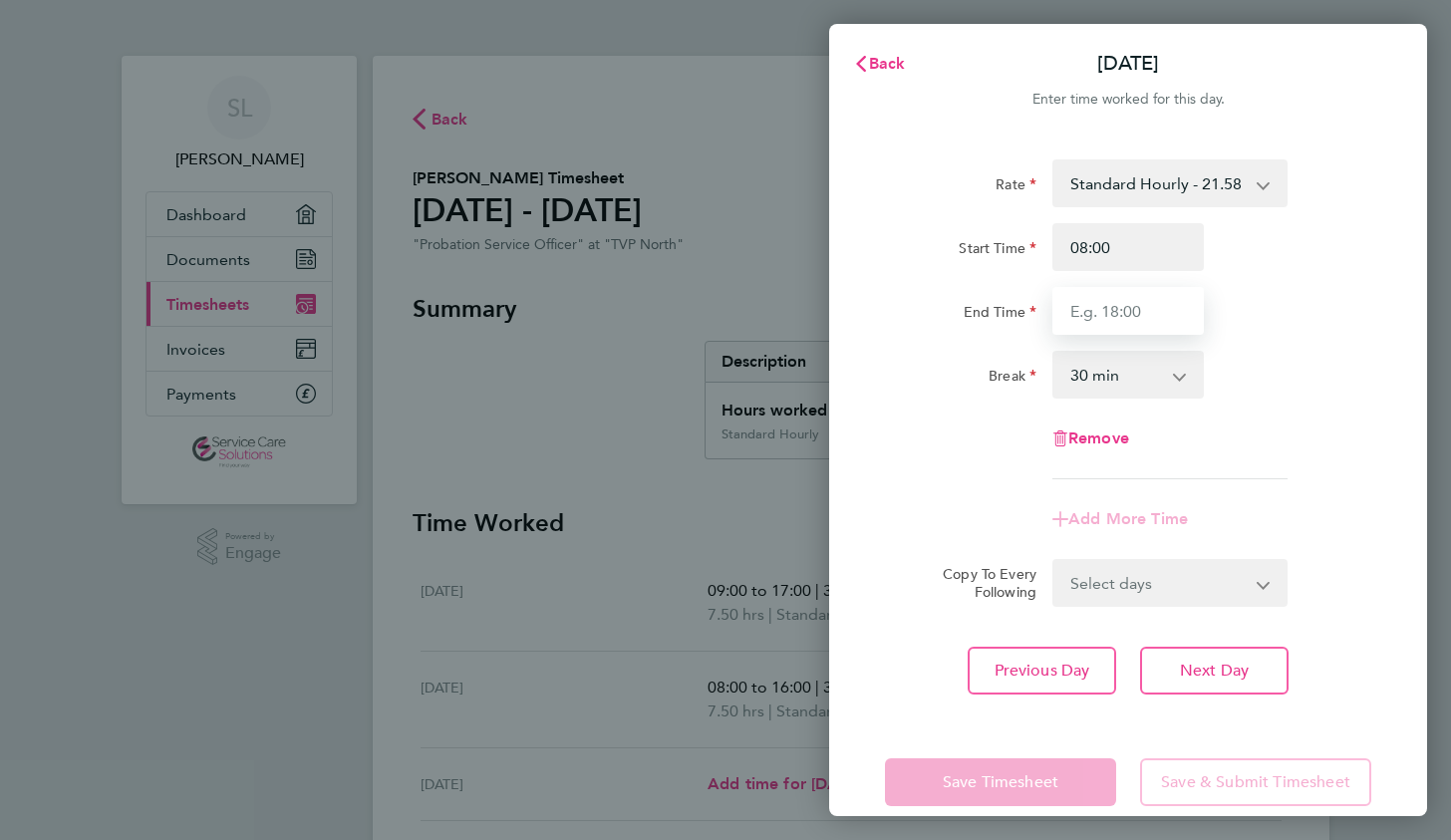 type on "16:00" 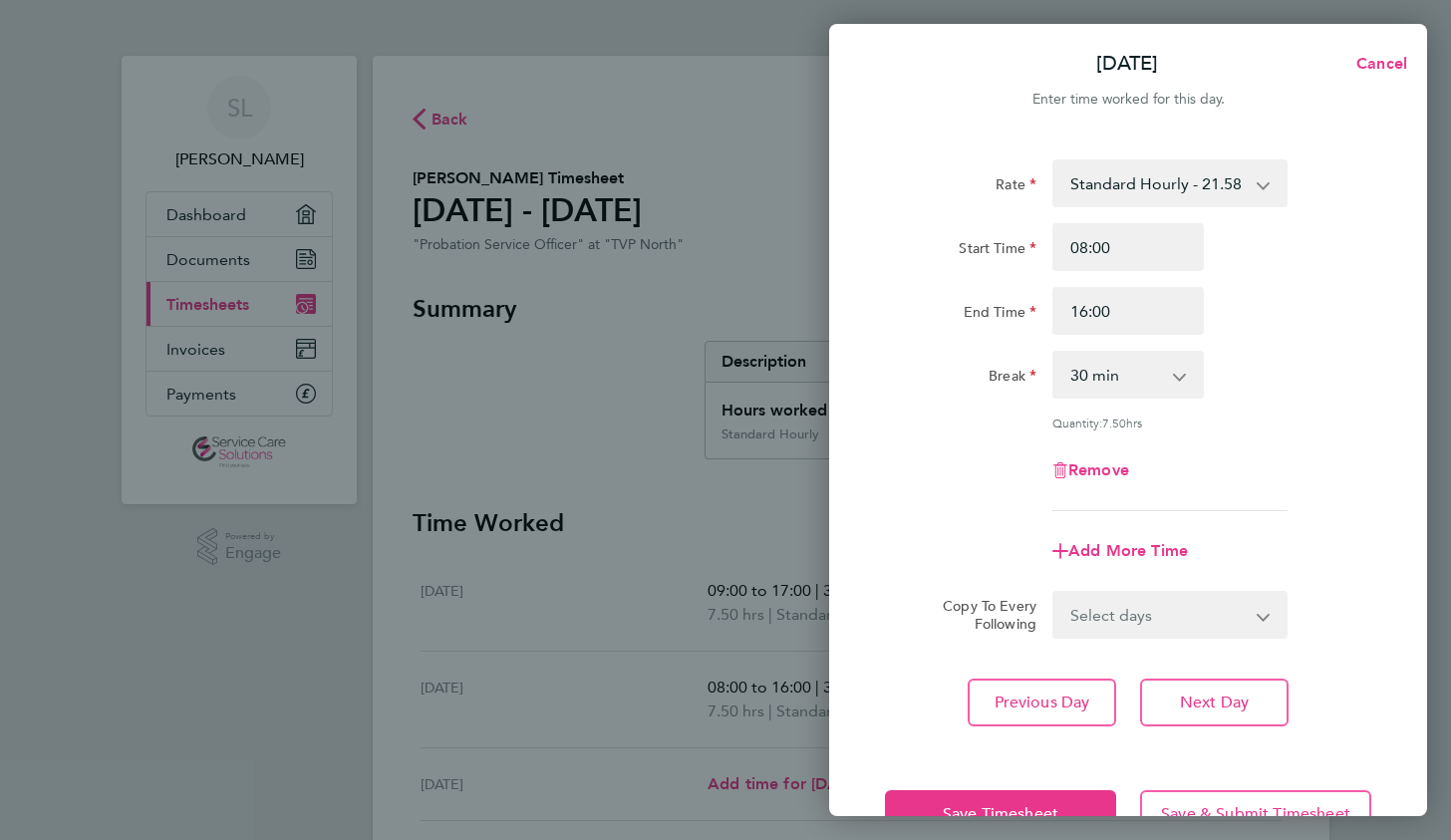 click on "Quantity:  7.50  hrs" 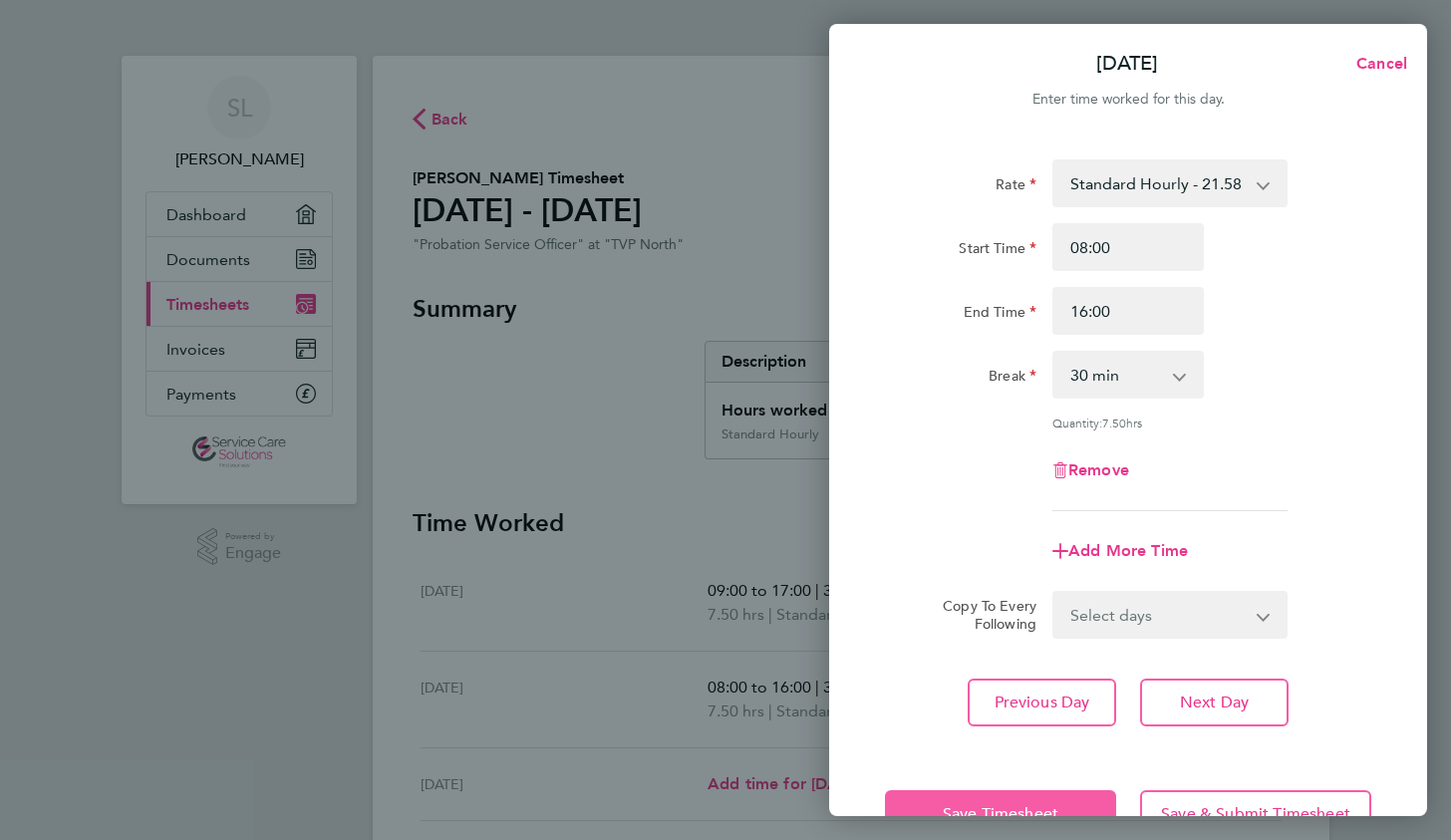 click on "Save Timesheet" 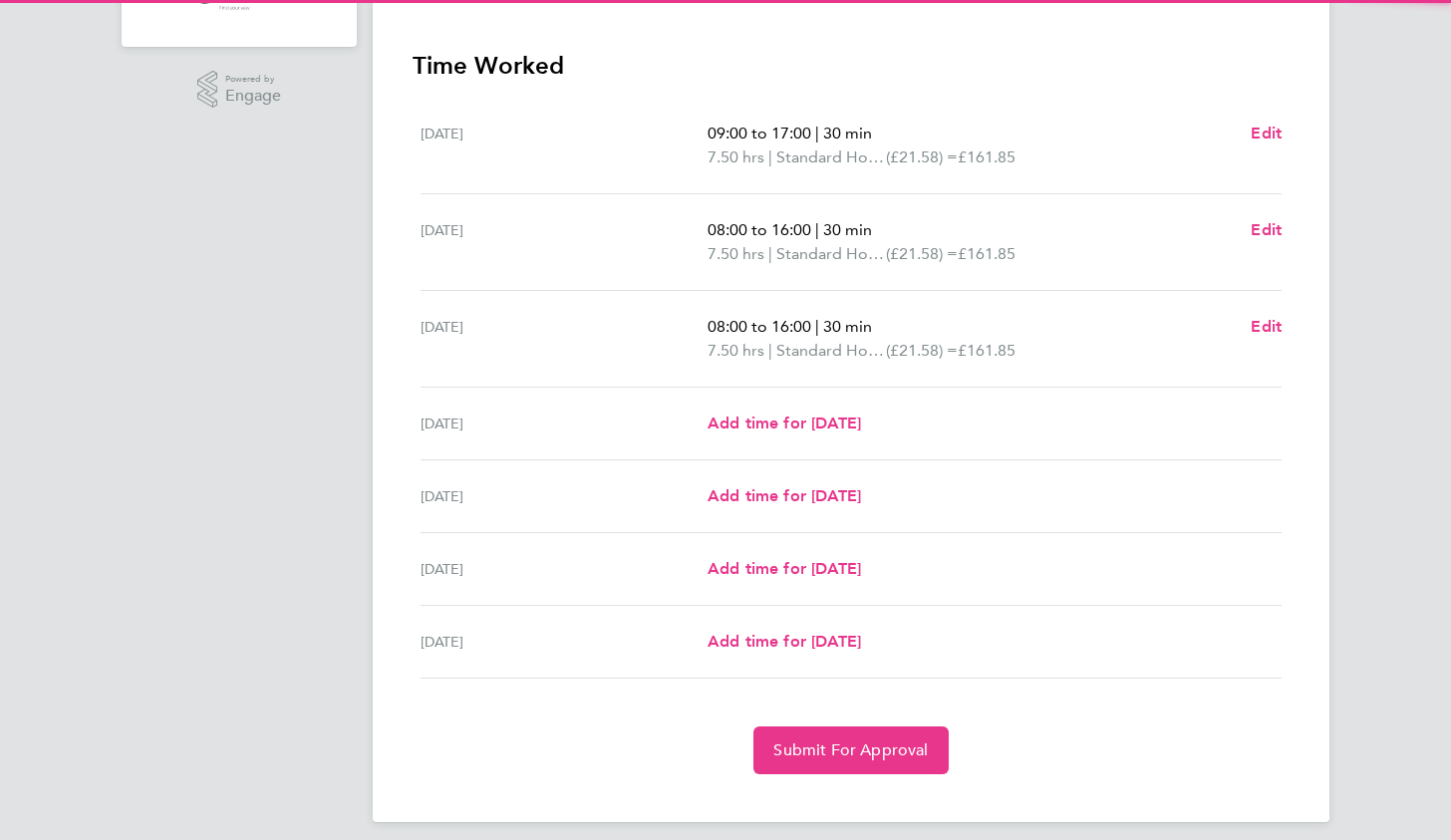 scroll, scrollTop: 468, scrollLeft: 0, axis: vertical 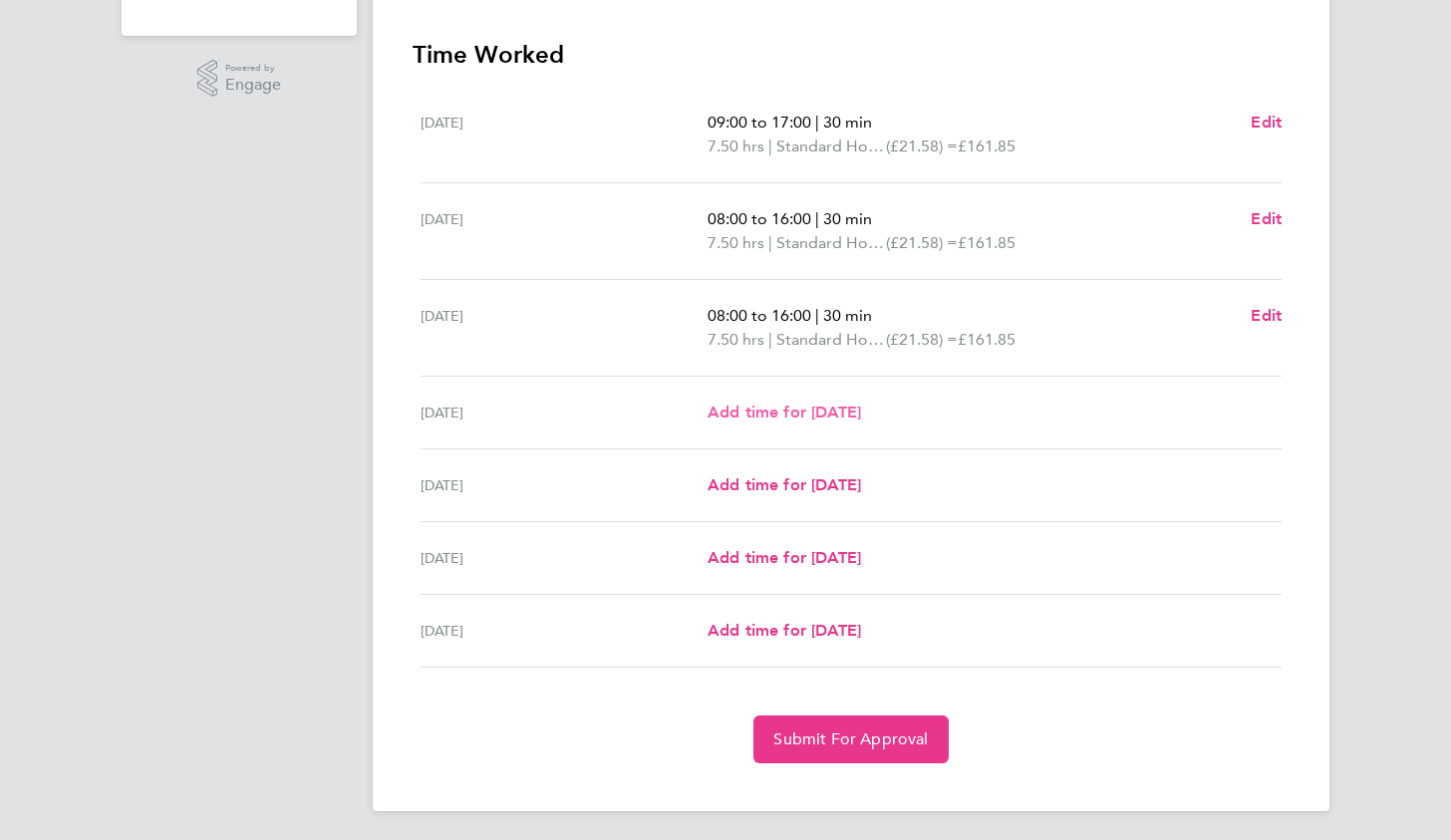 click on "Add time for [DATE]" at bounding box center (784, 412) 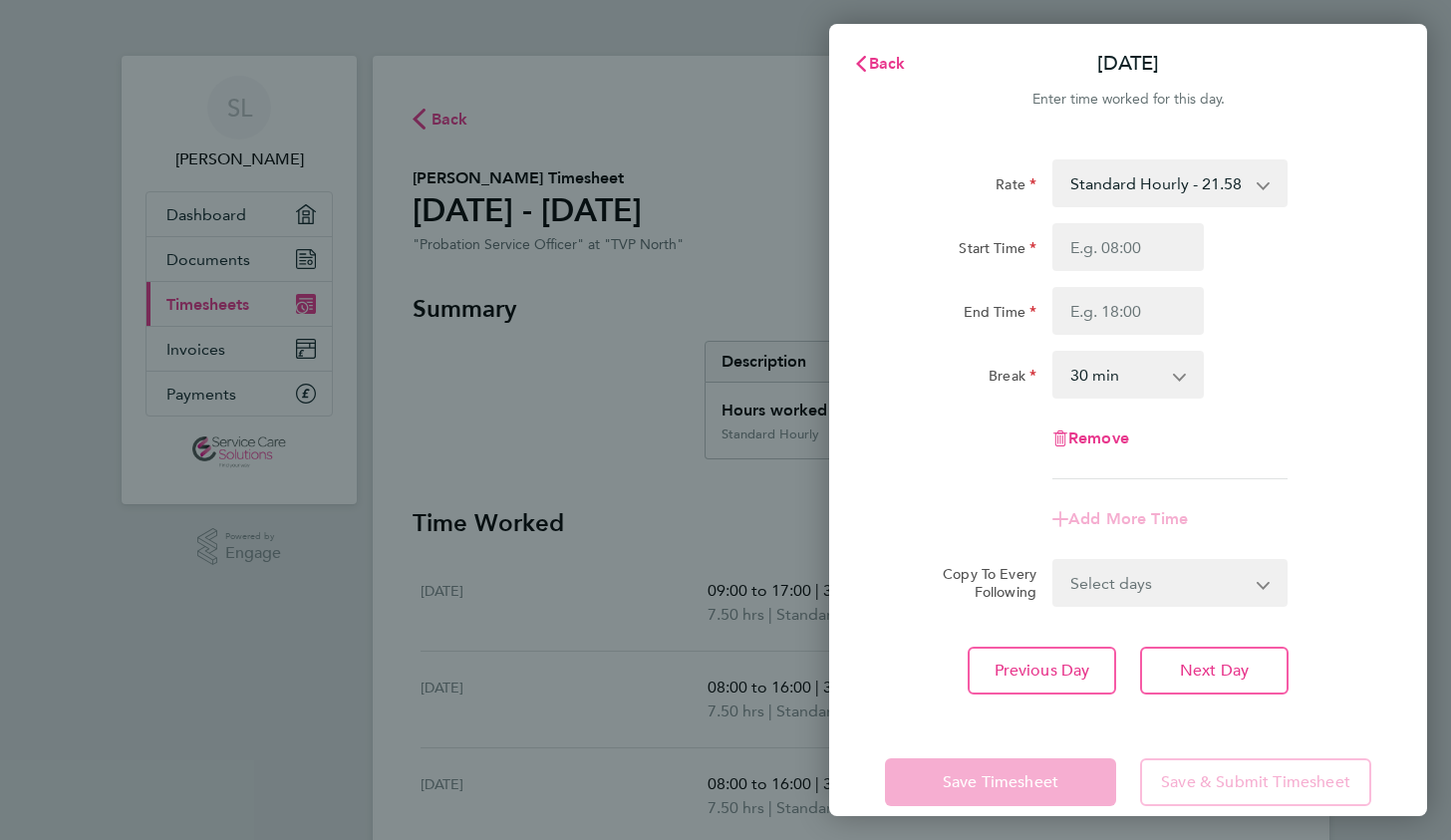 scroll, scrollTop: 0, scrollLeft: 0, axis: both 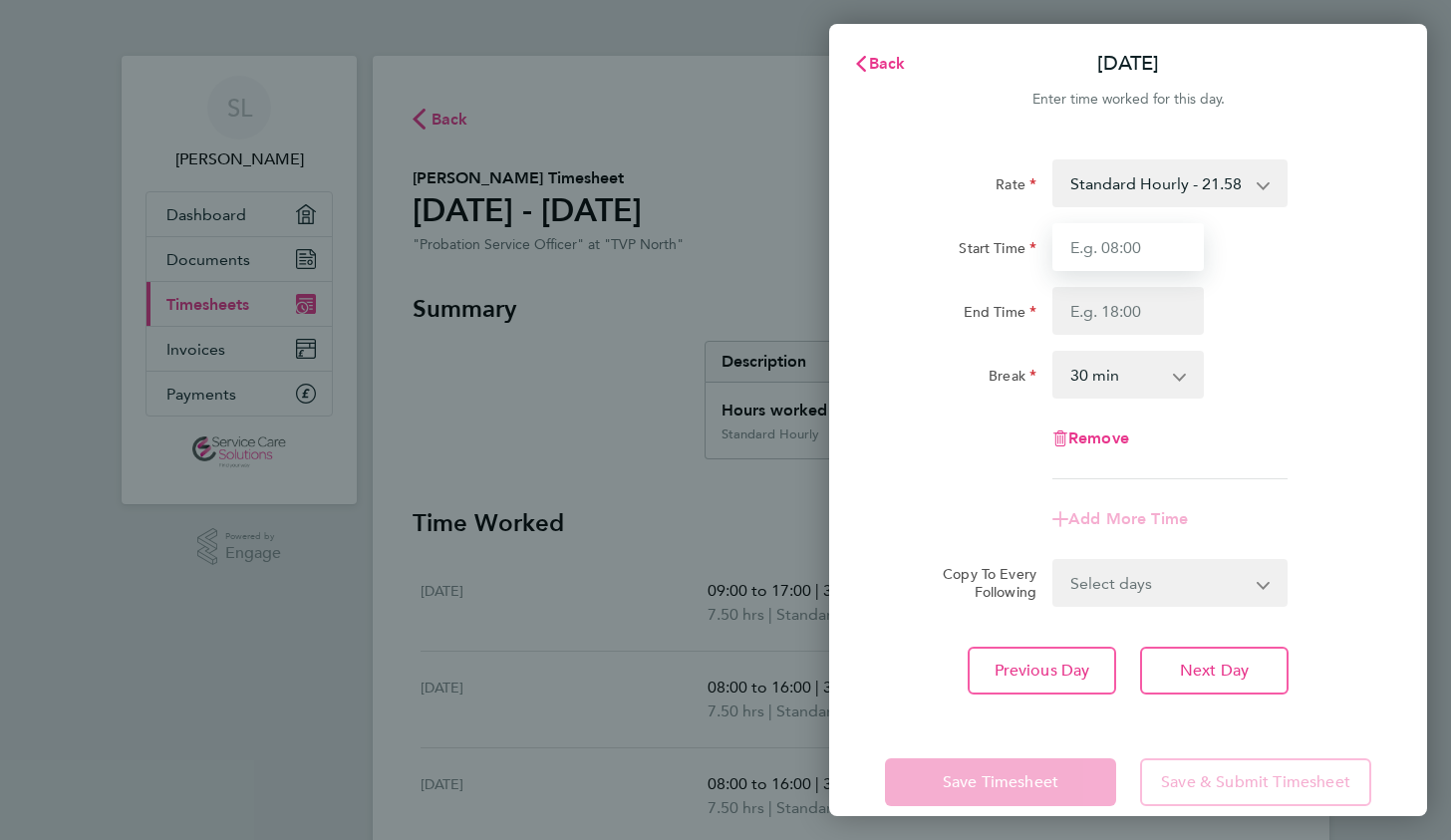 click on "Start Time" at bounding box center (1128, 247) 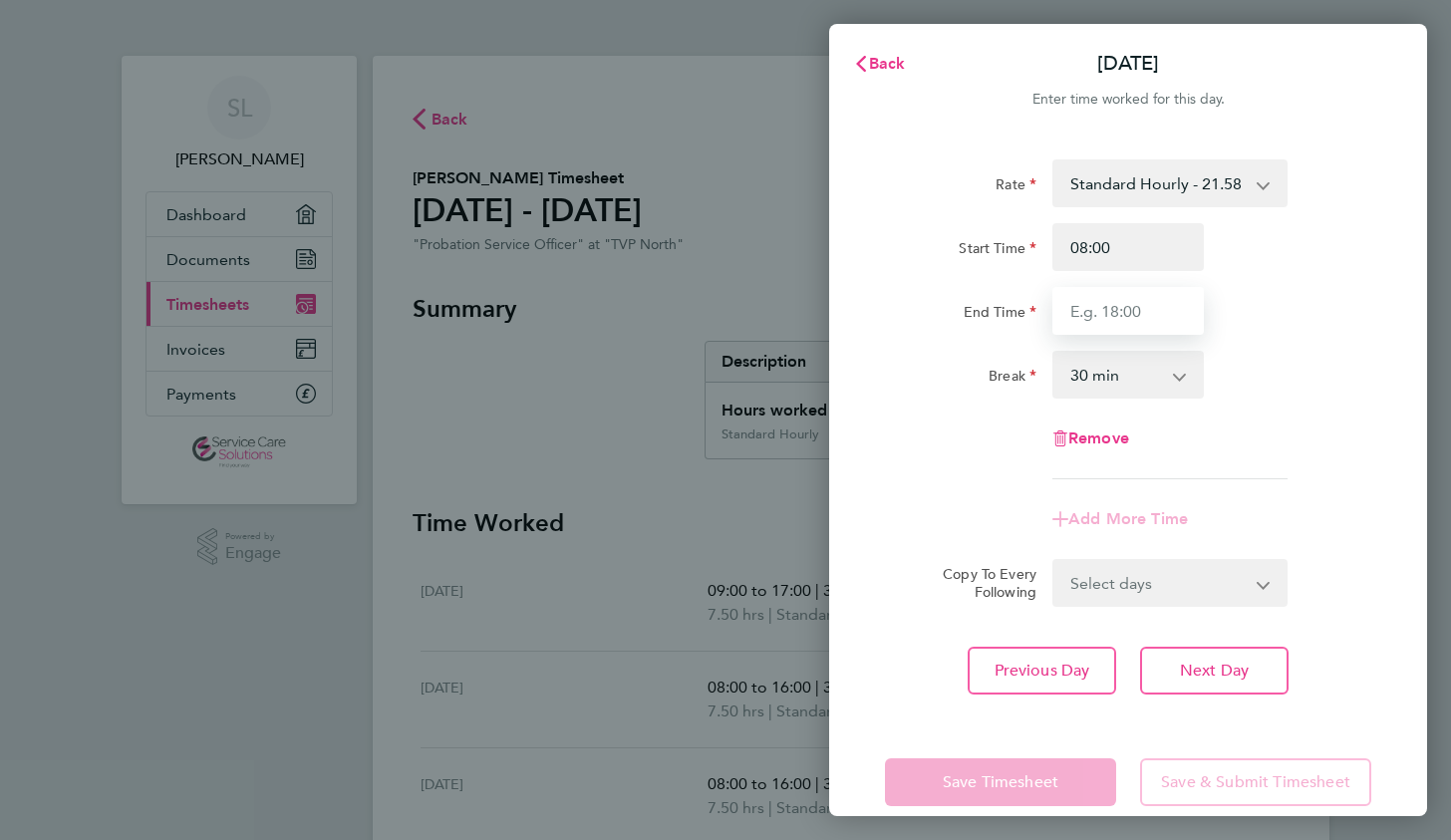 type on "16:00" 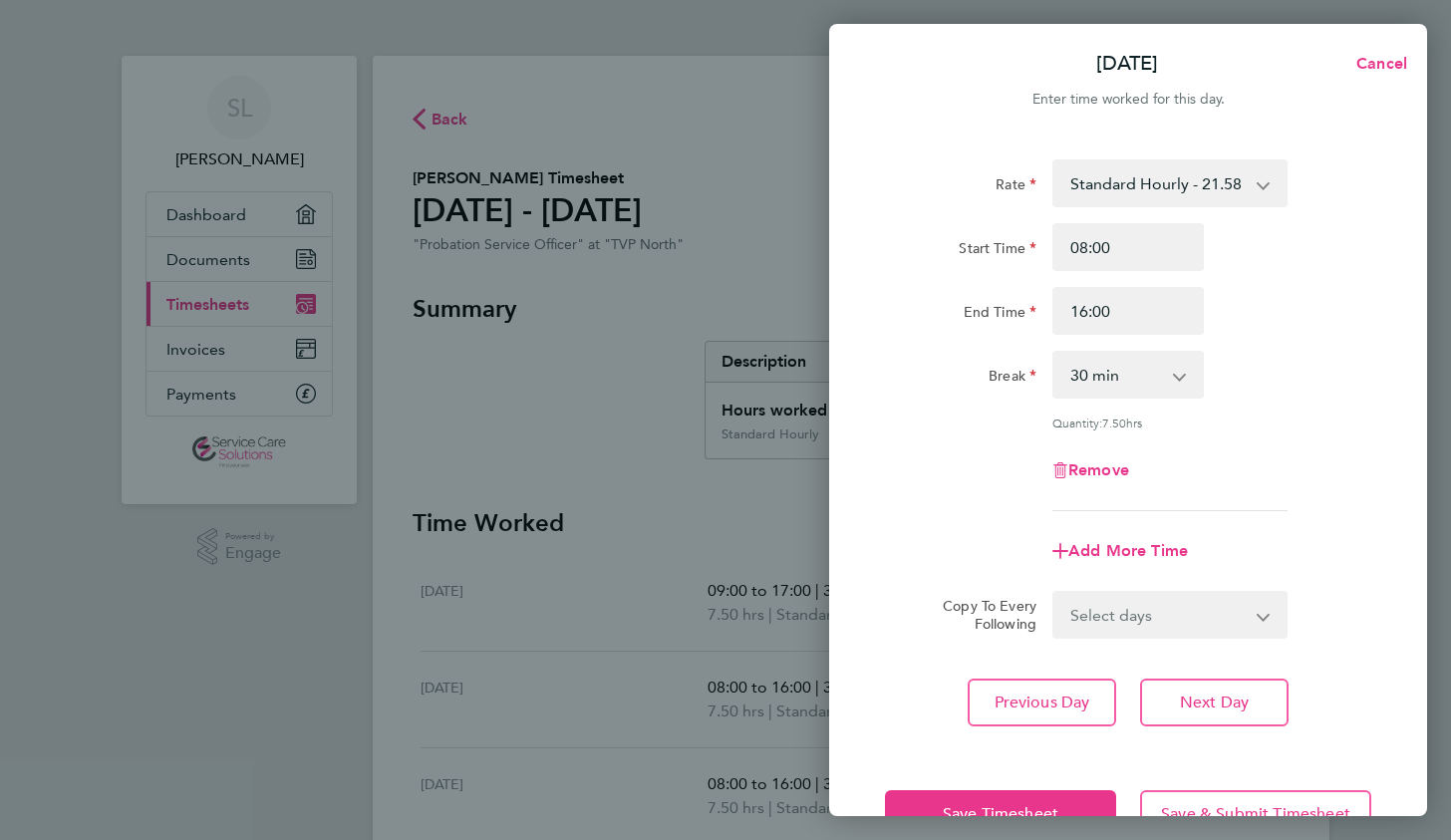click on "Quantity:  7.50  hrs" 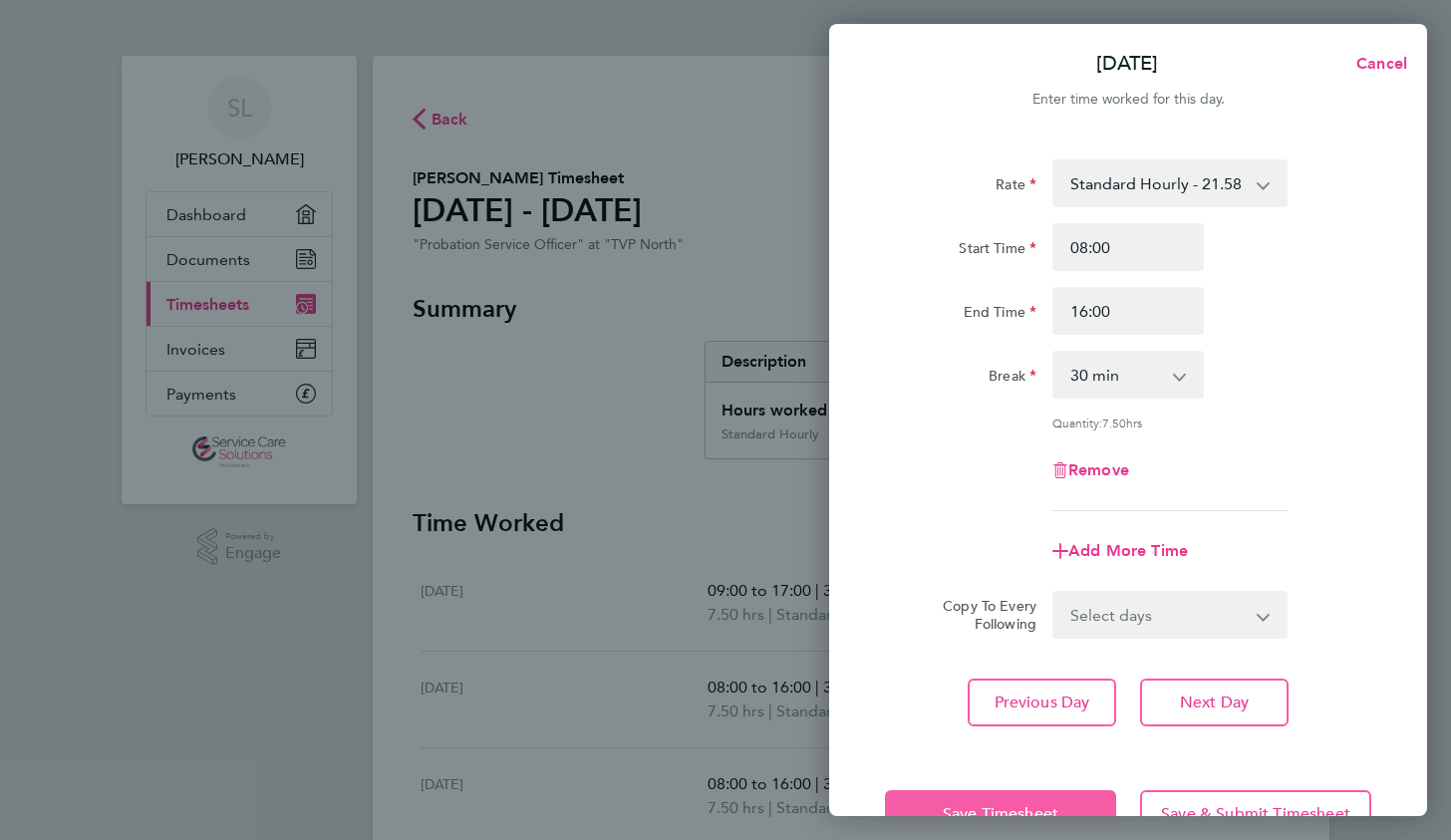 click on "Save Timesheet" 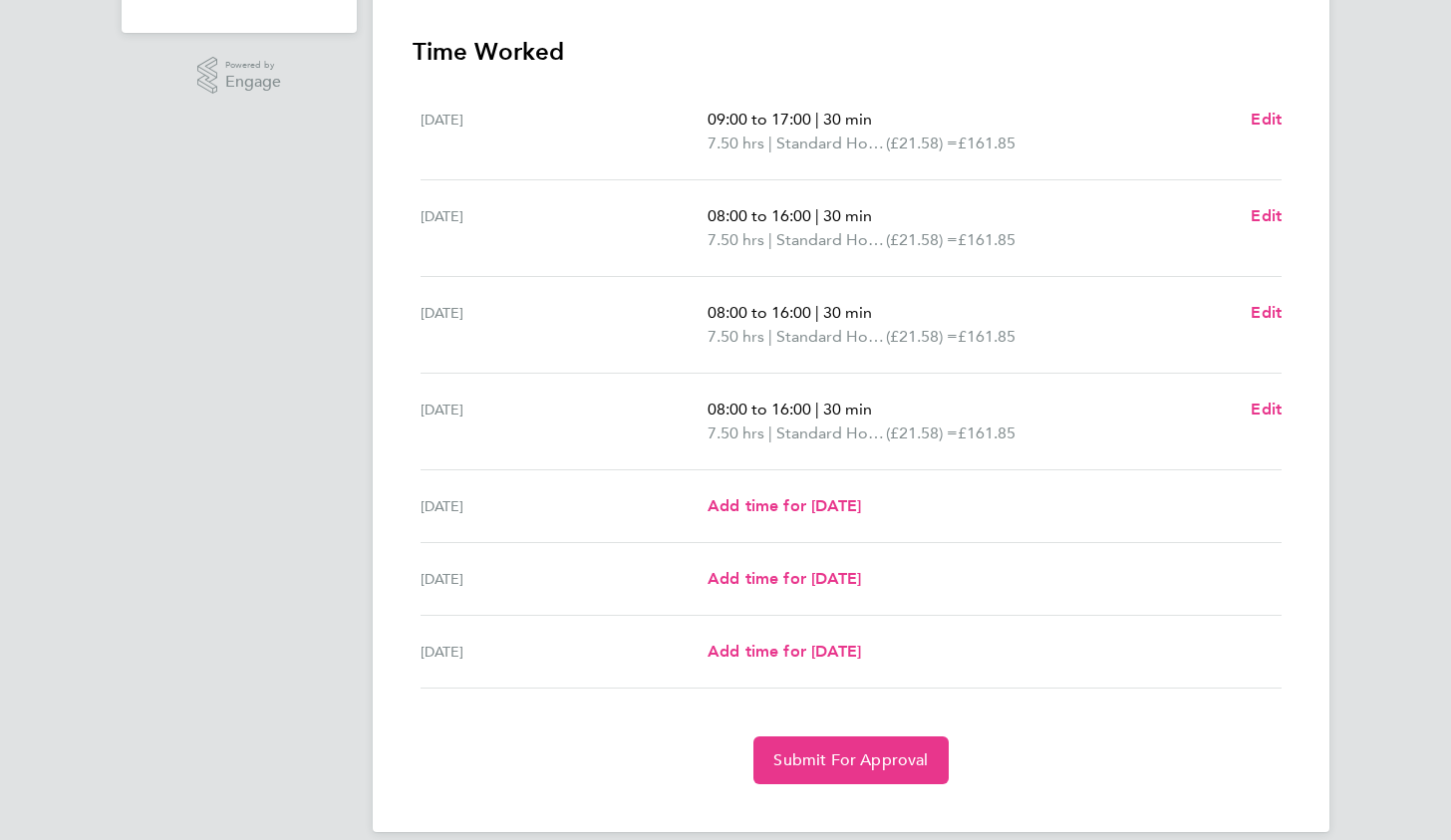 scroll, scrollTop: 472, scrollLeft: 0, axis: vertical 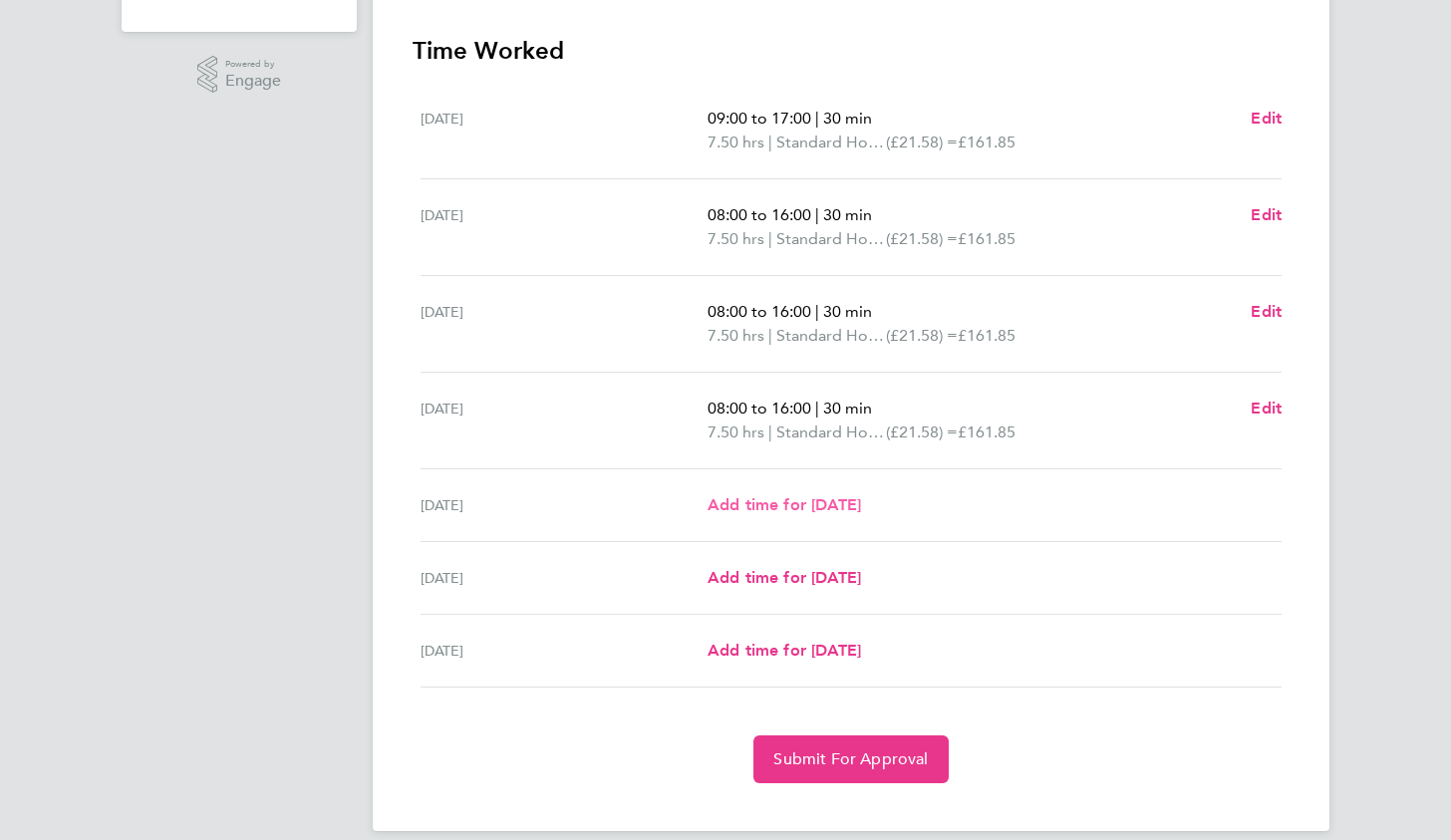 click on "Add time for [DATE]" at bounding box center [784, 504] 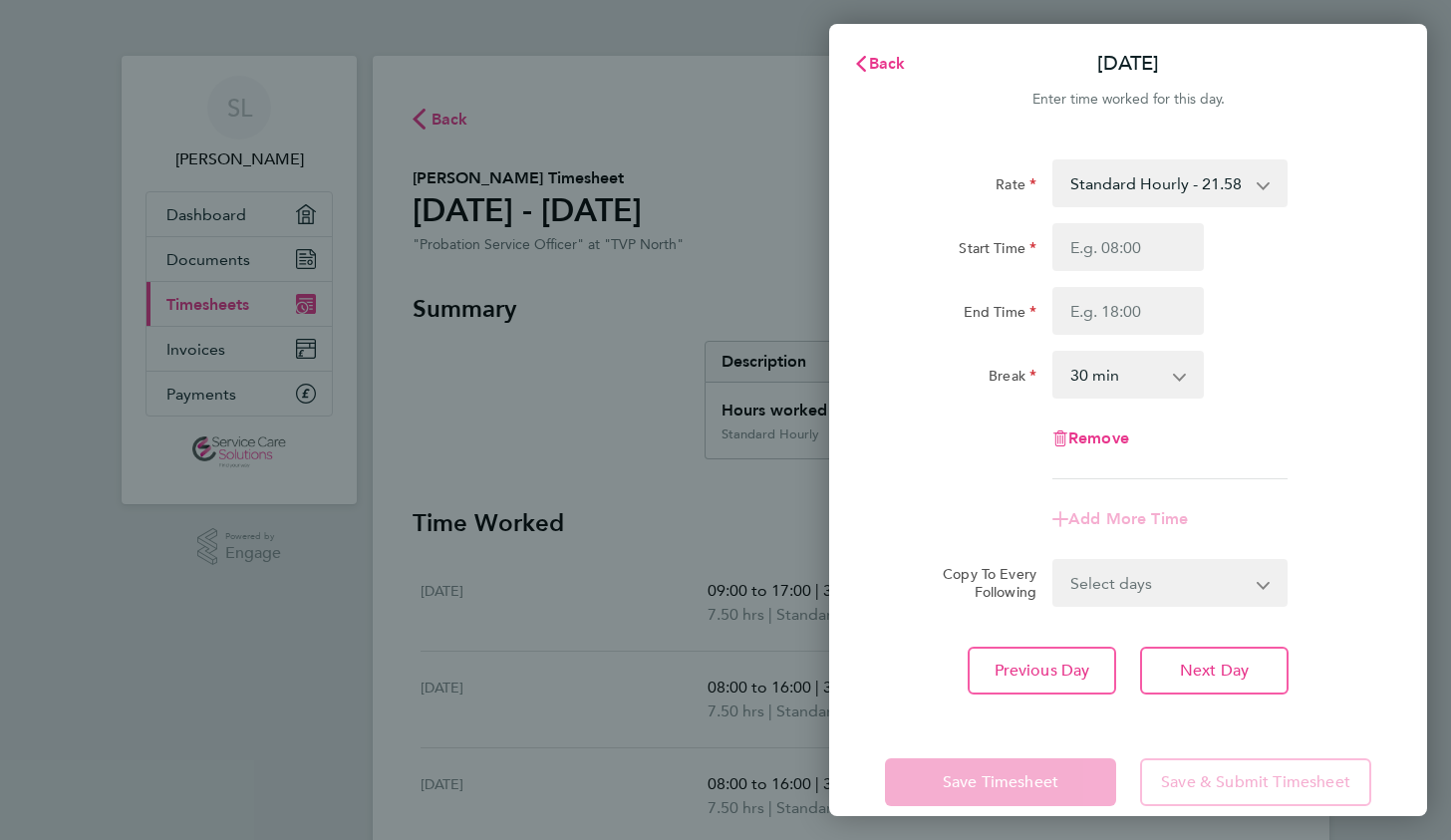 scroll, scrollTop: 0, scrollLeft: 0, axis: both 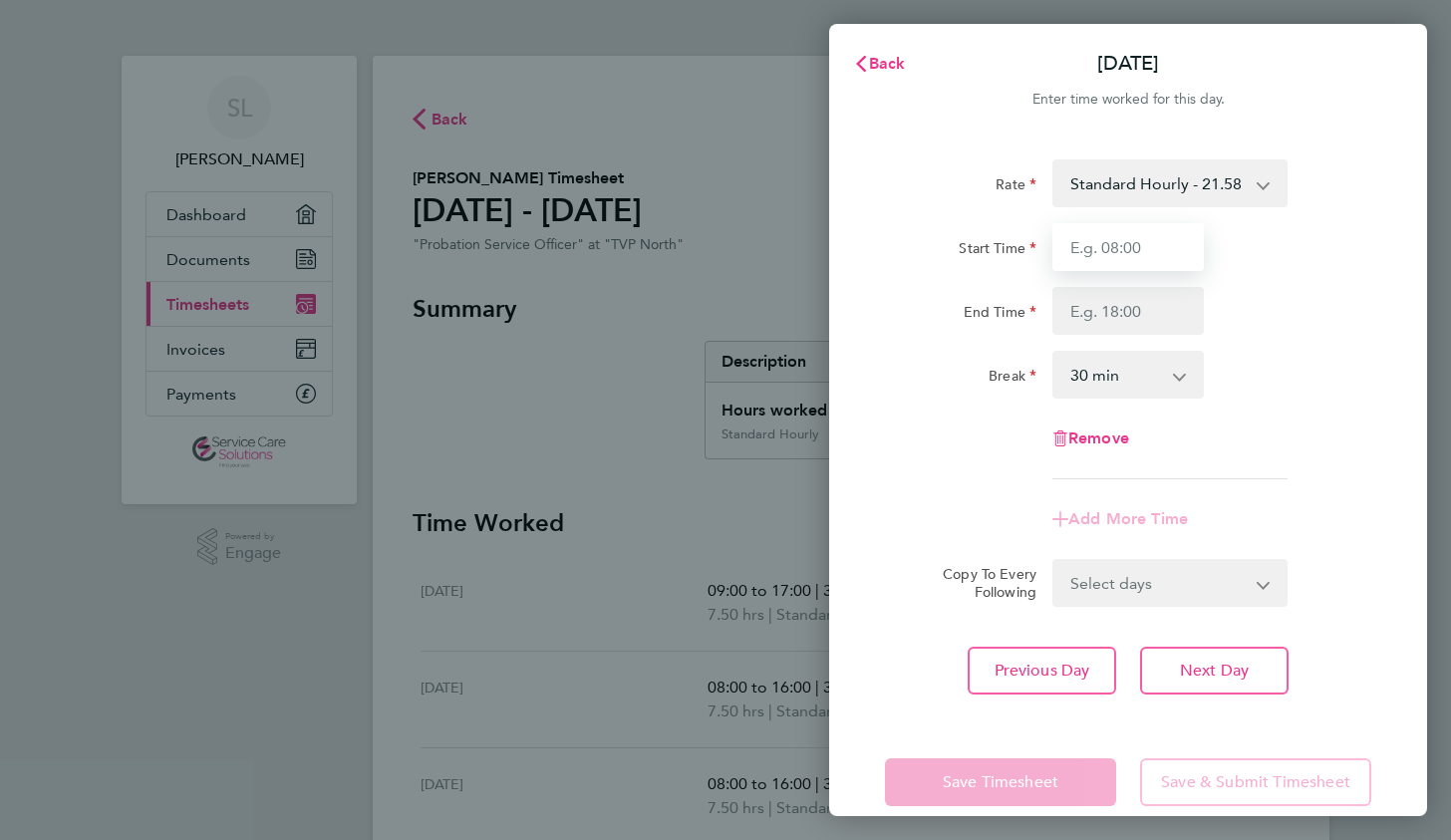 click on "Start Time" at bounding box center (1128, 247) 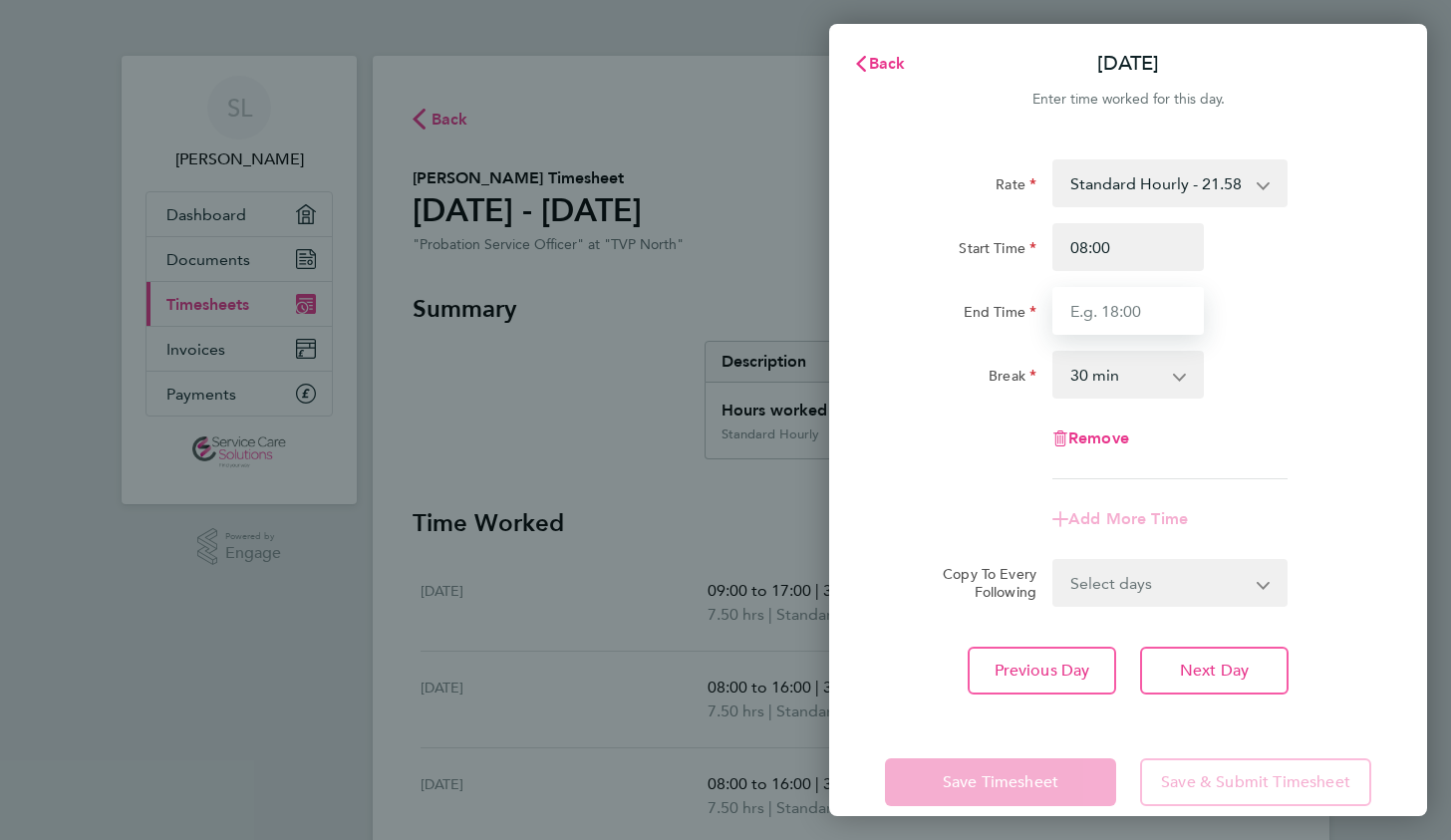 type on "16:00" 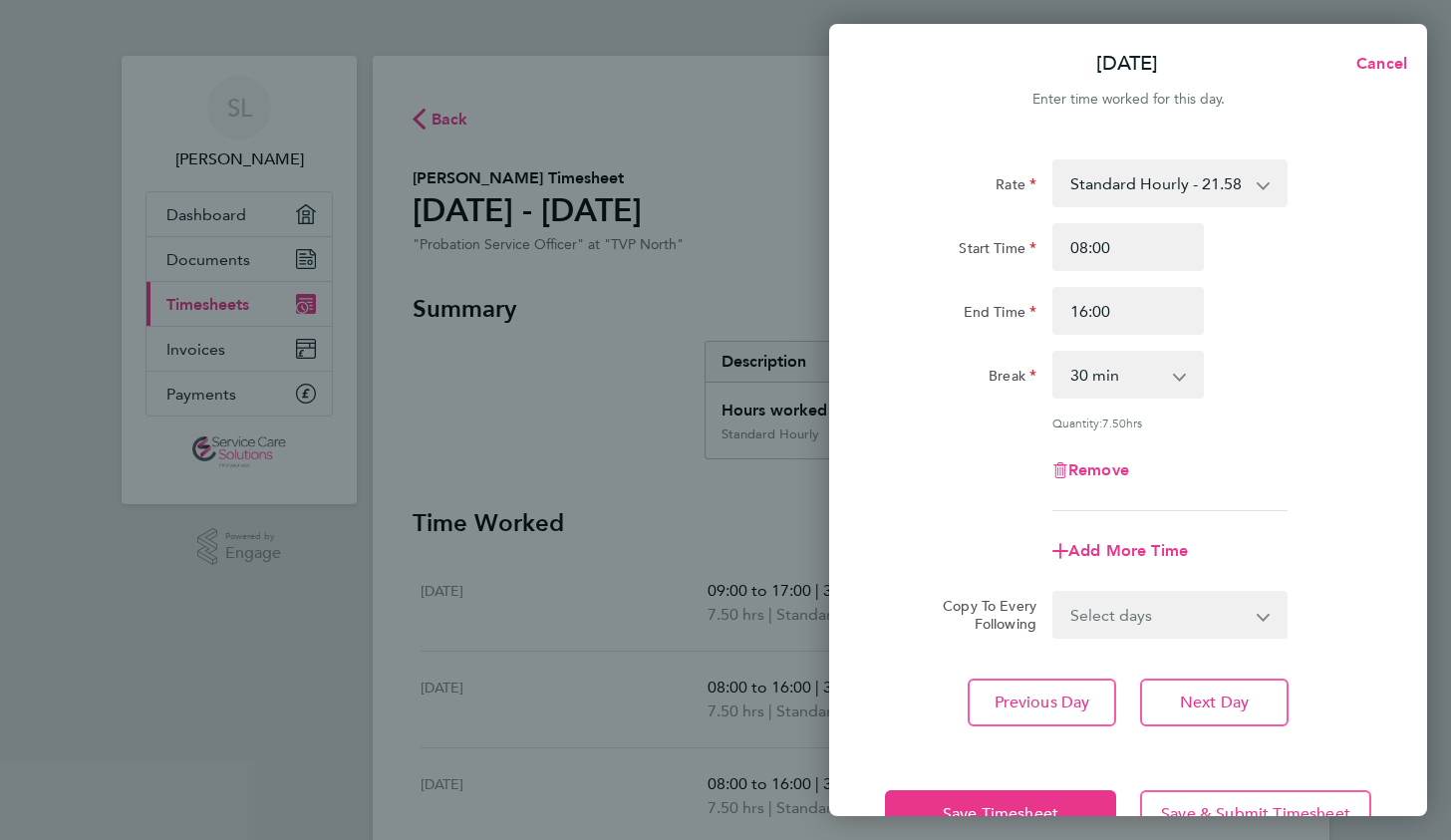 click on "Rate  Standard Hourly - 21.58
Start Time 08:00 End Time 16:00 Break  0 min   15 min   30 min   45 min   60 min   75 min   90 min
Quantity:  7.50  hrs
Remove" 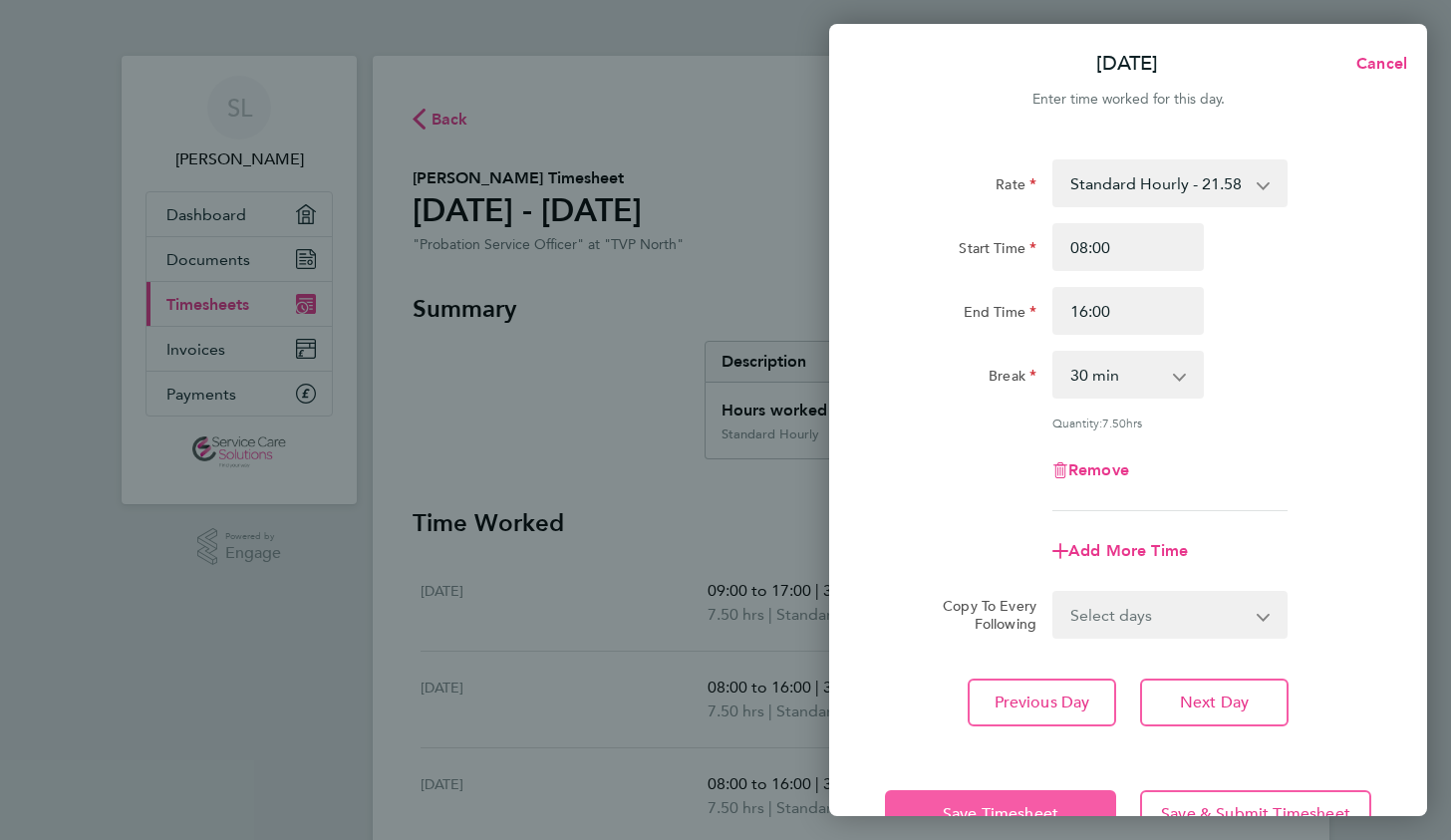 click on "Save Timesheet" 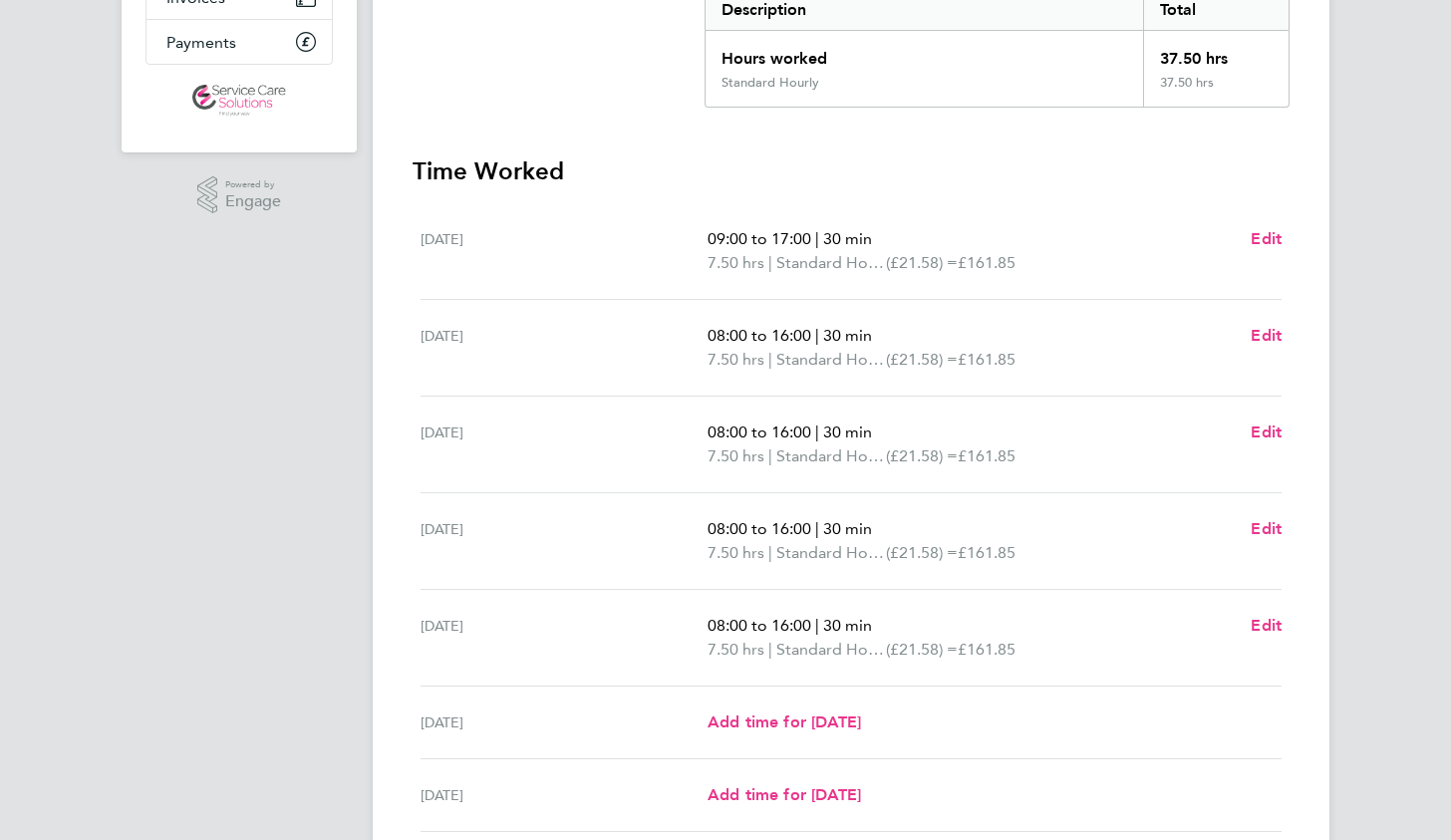 scroll, scrollTop: 384, scrollLeft: 0, axis: vertical 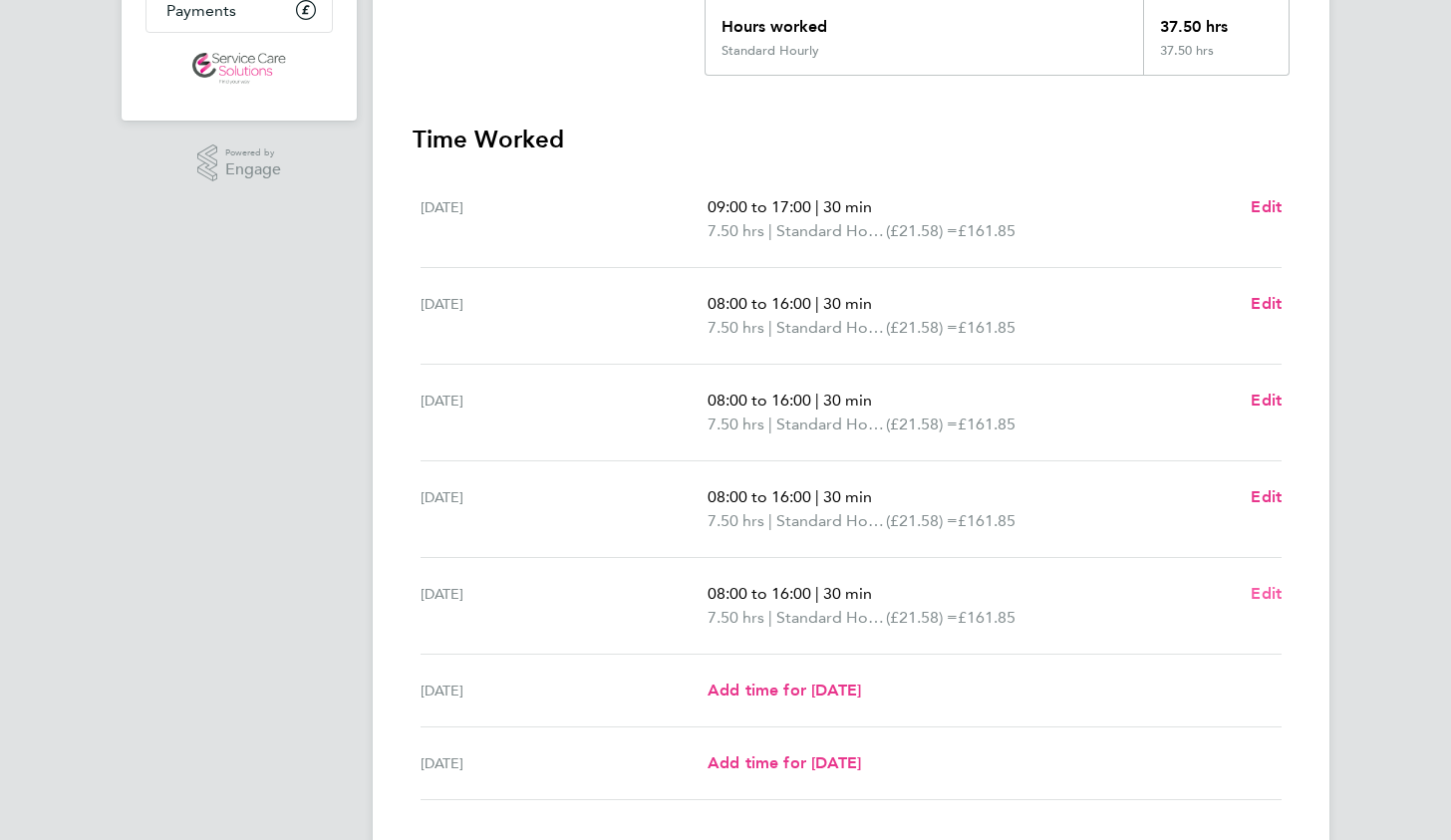 click on "Edit" at bounding box center [1266, 593] 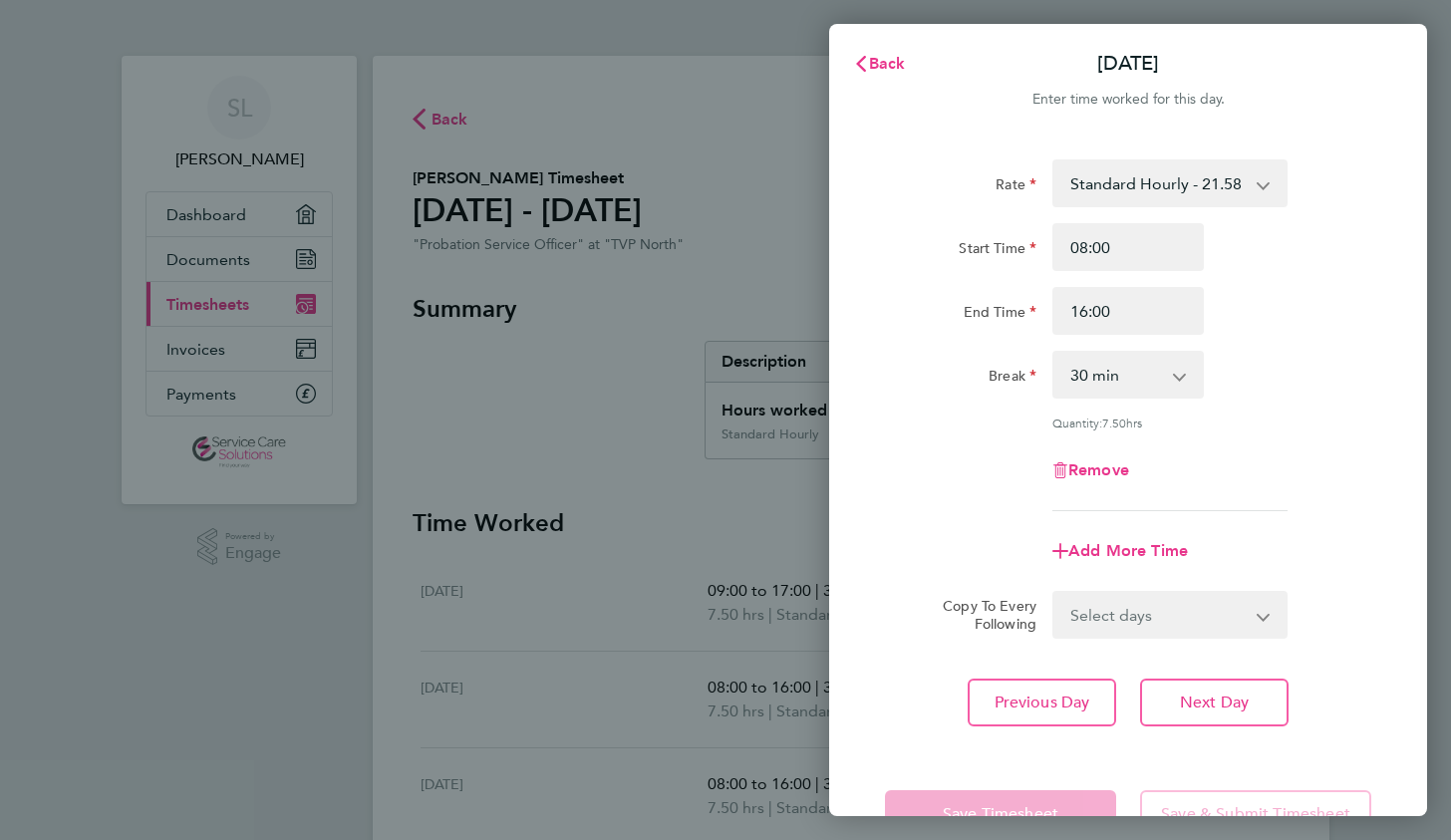 scroll, scrollTop: 0, scrollLeft: 0, axis: both 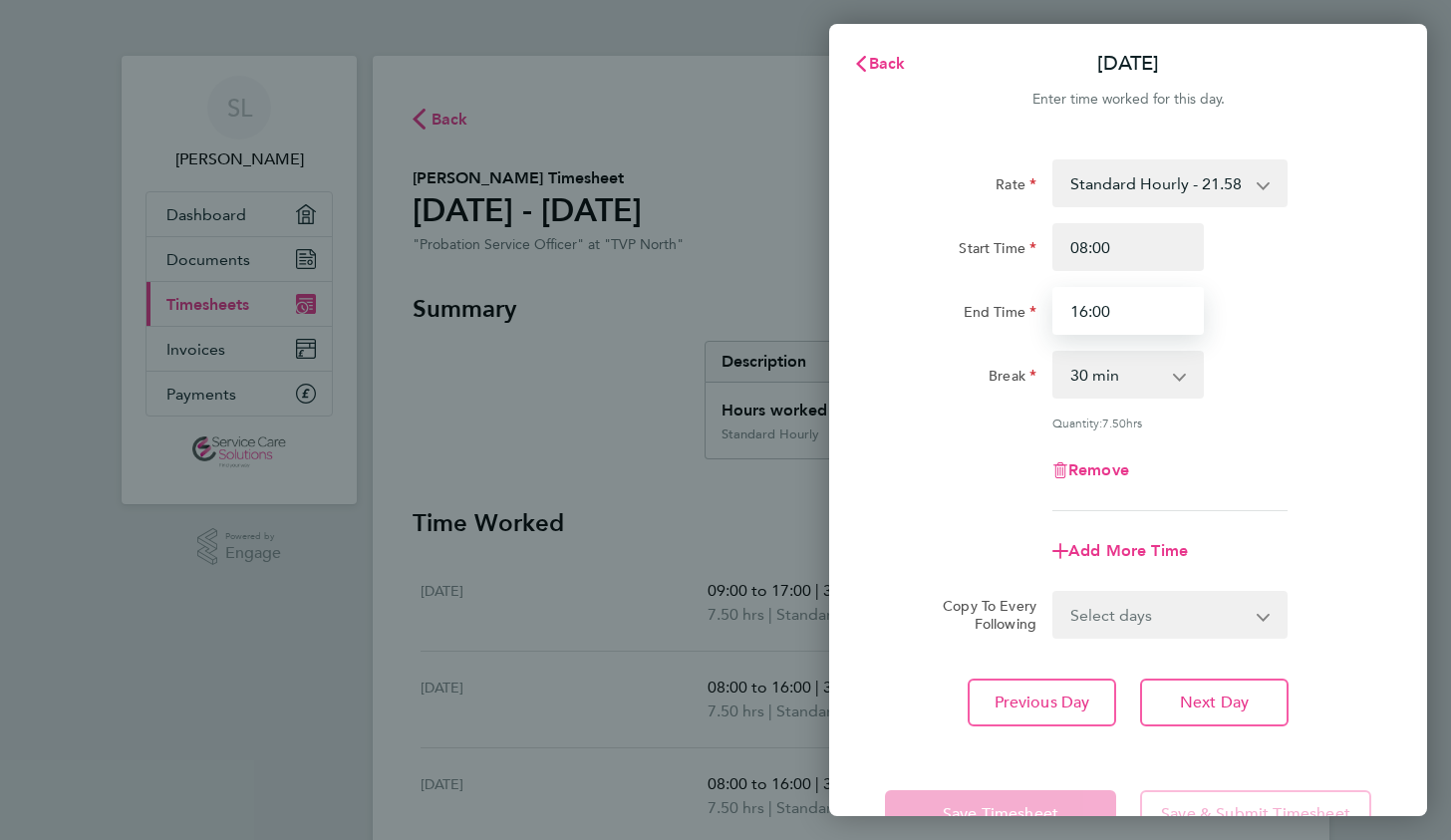 drag, startPoint x: 1124, startPoint y: 307, endPoint x: 1052, endPoint y: 307, distance: 72 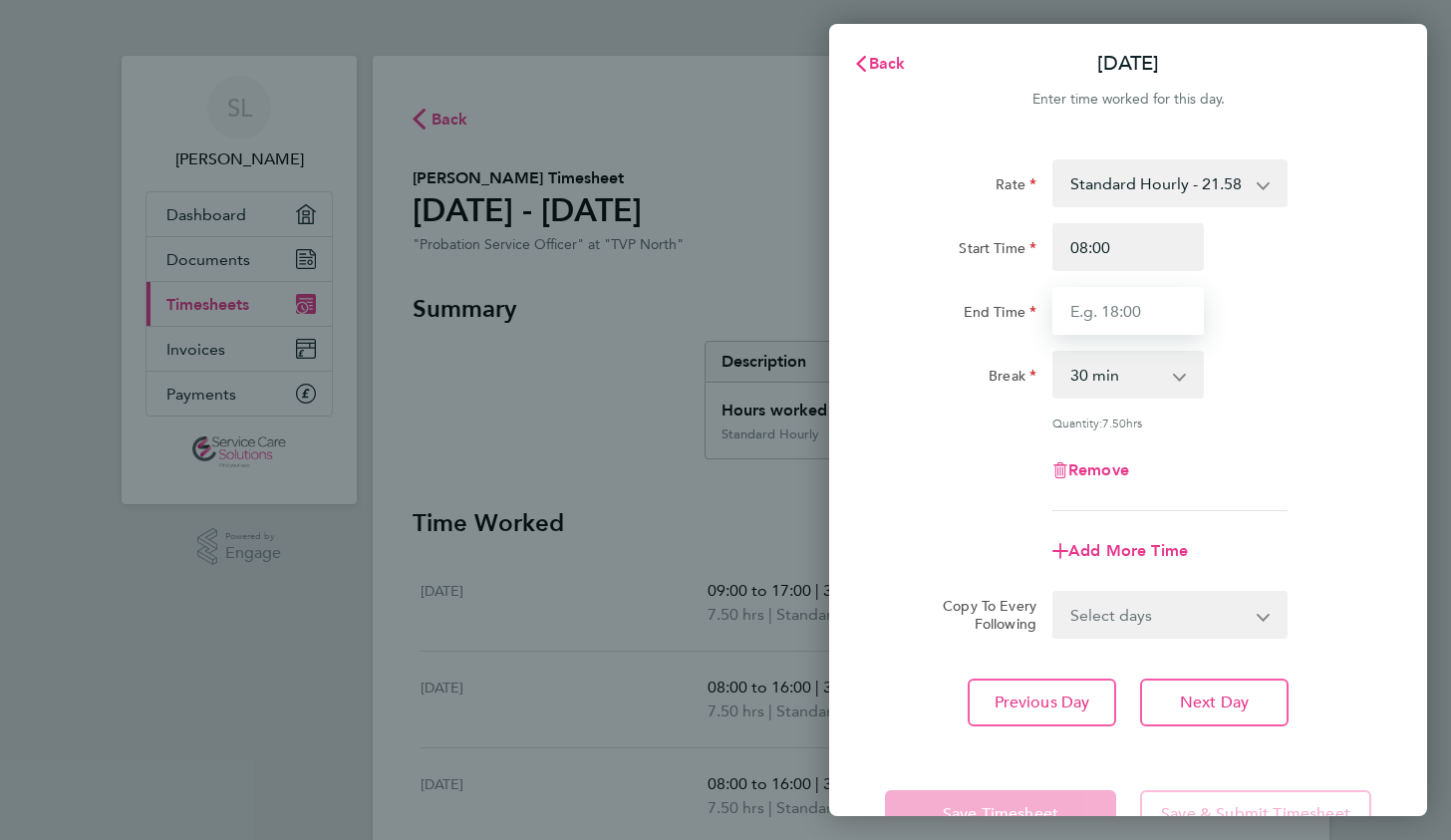 click on "End Time" at bounding box center (1128, 311) 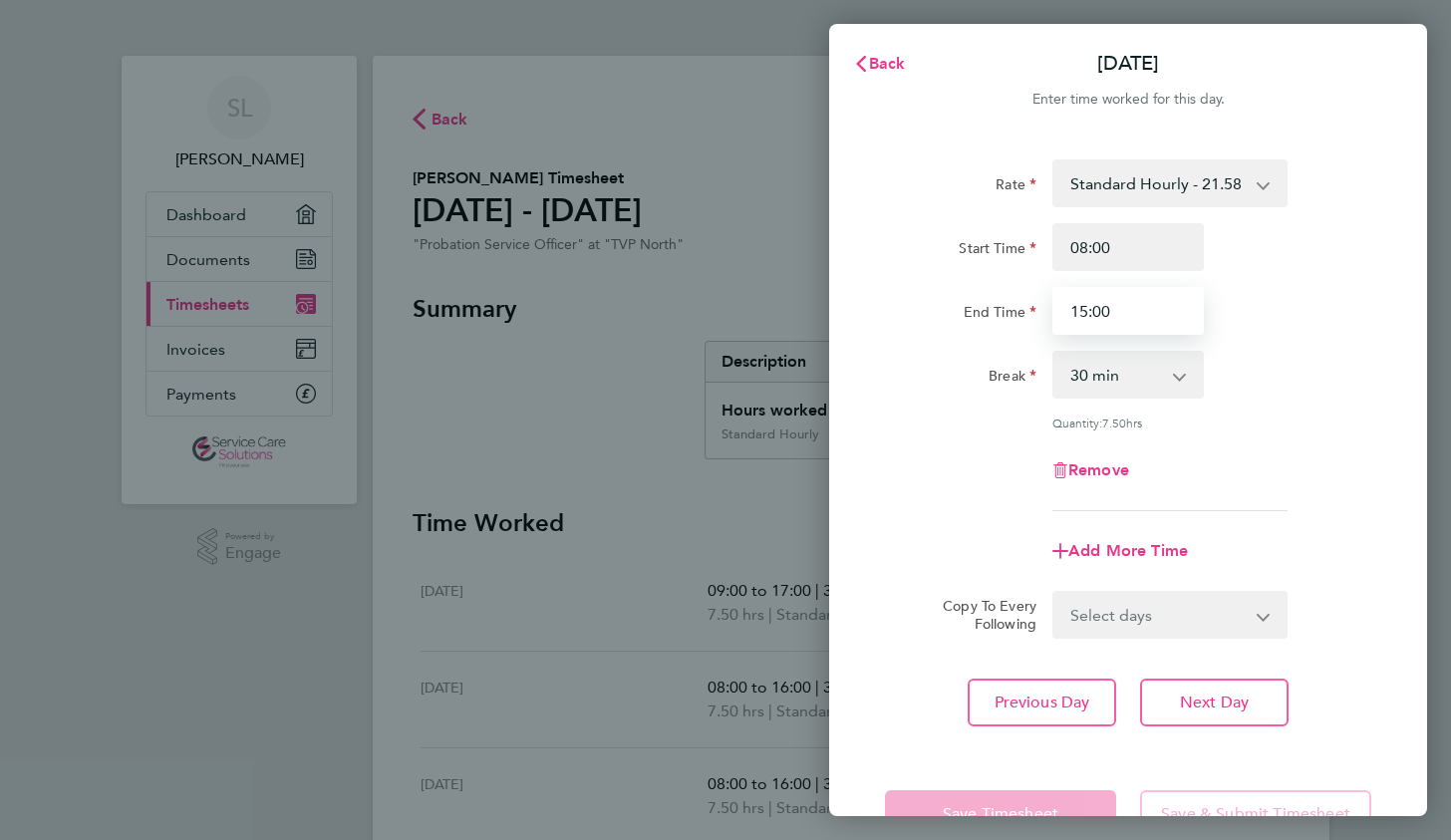 click on "15:00" at bounding box center [1128, 311] 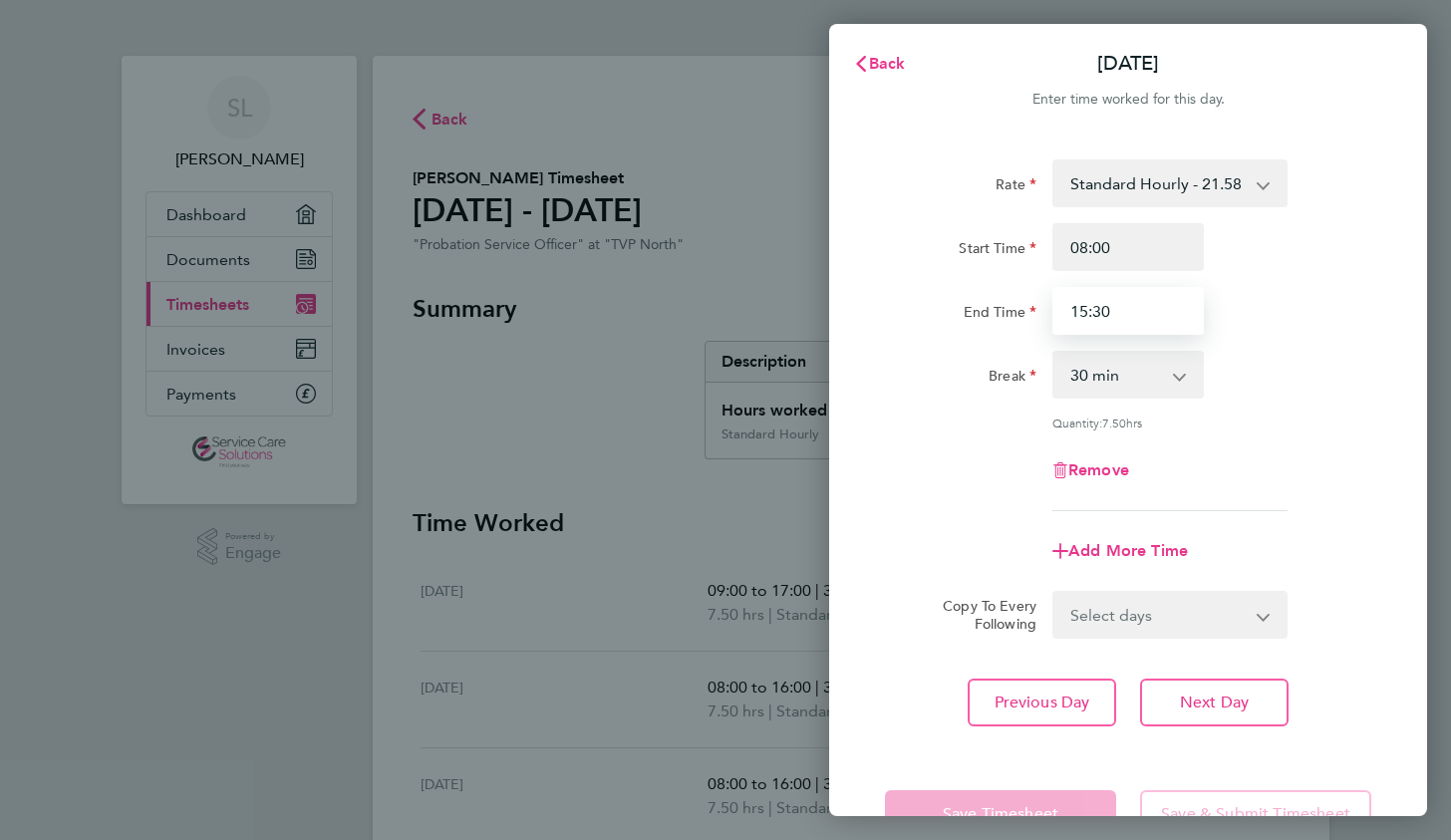type on "15:30" 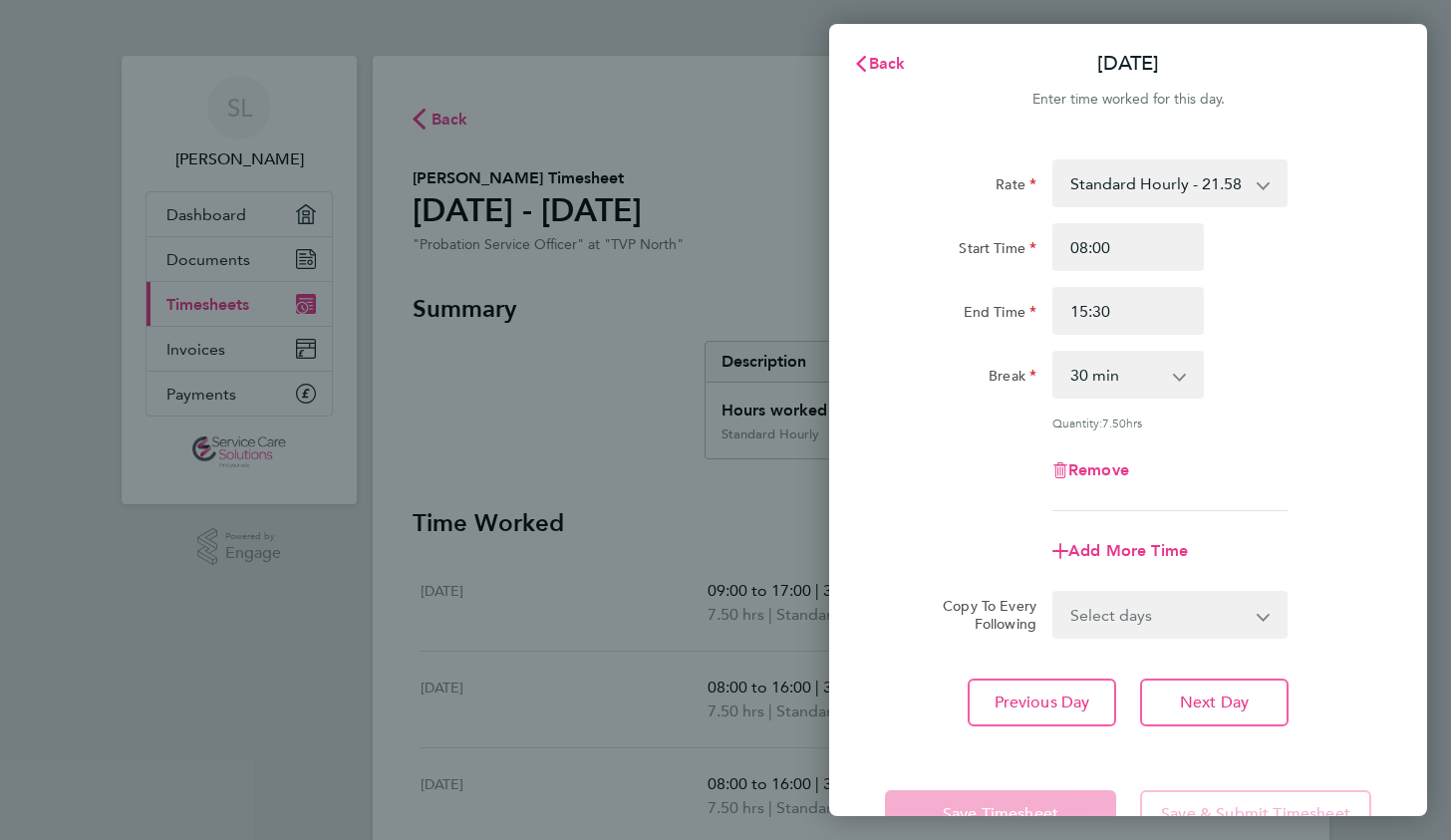 click on "Quantity:  7.50  hrs" 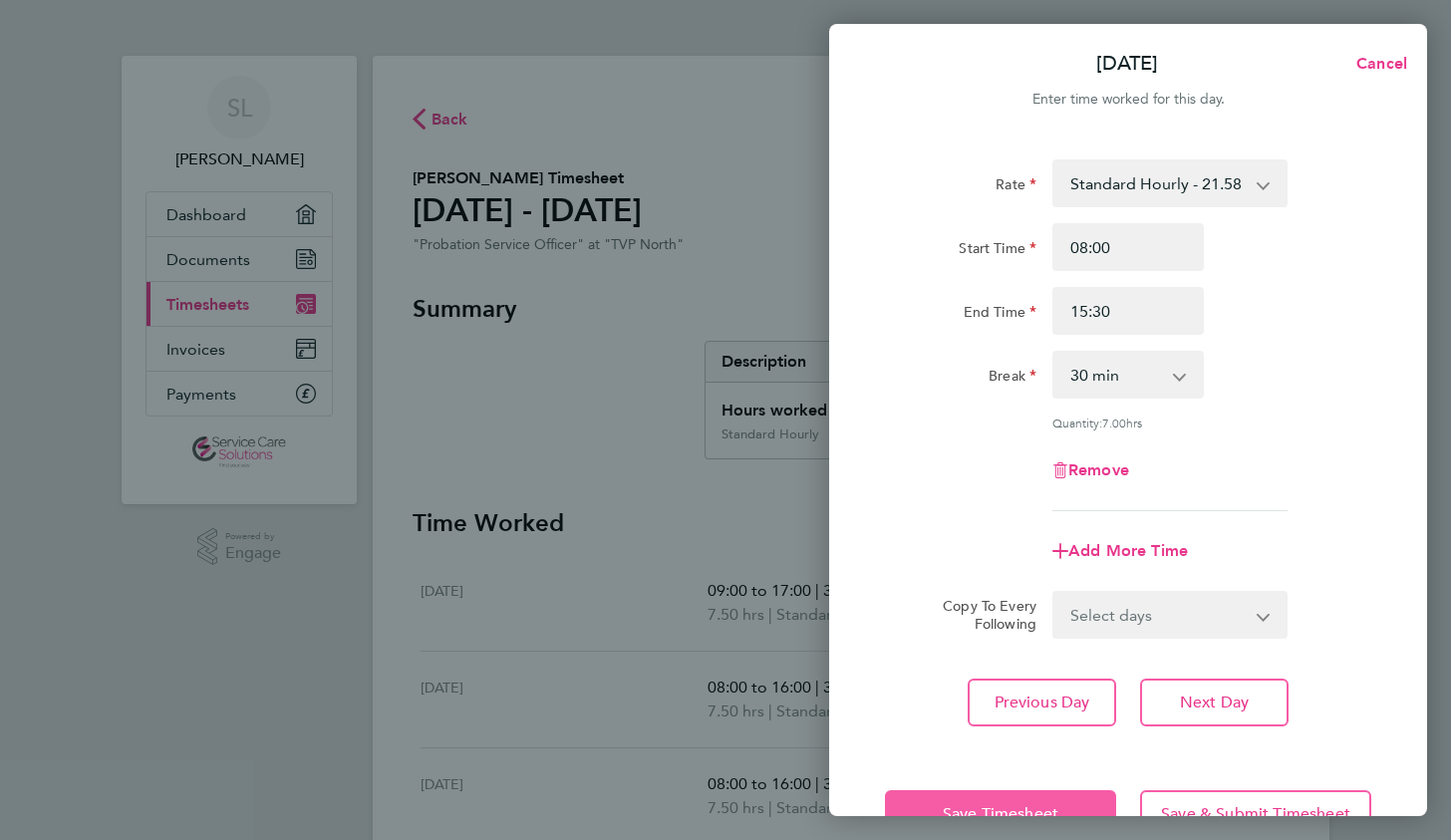 click on "Save Timesheet" 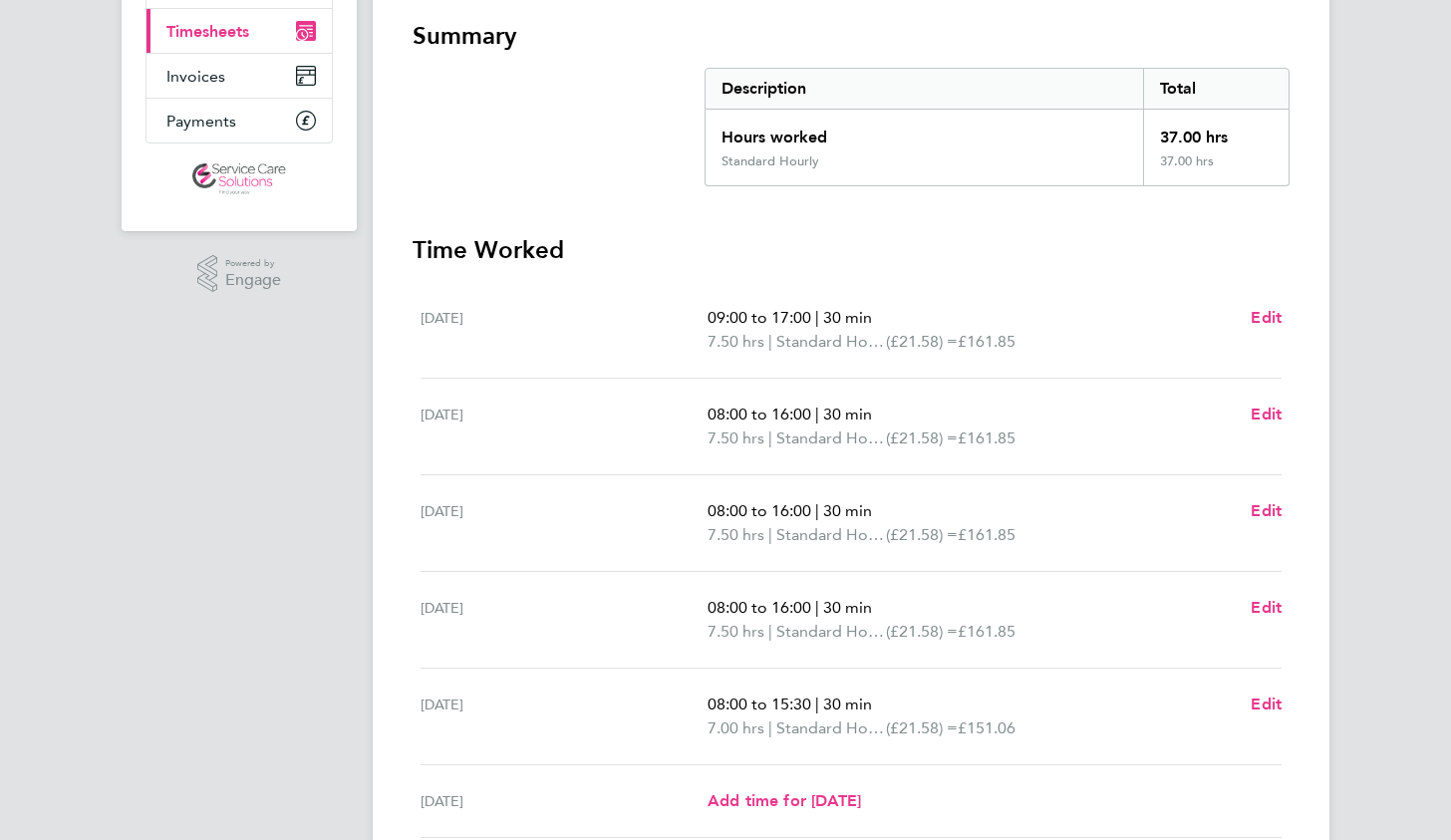 scroll, scrollTop: 173, scrollLeft: 0, axis: vertical 